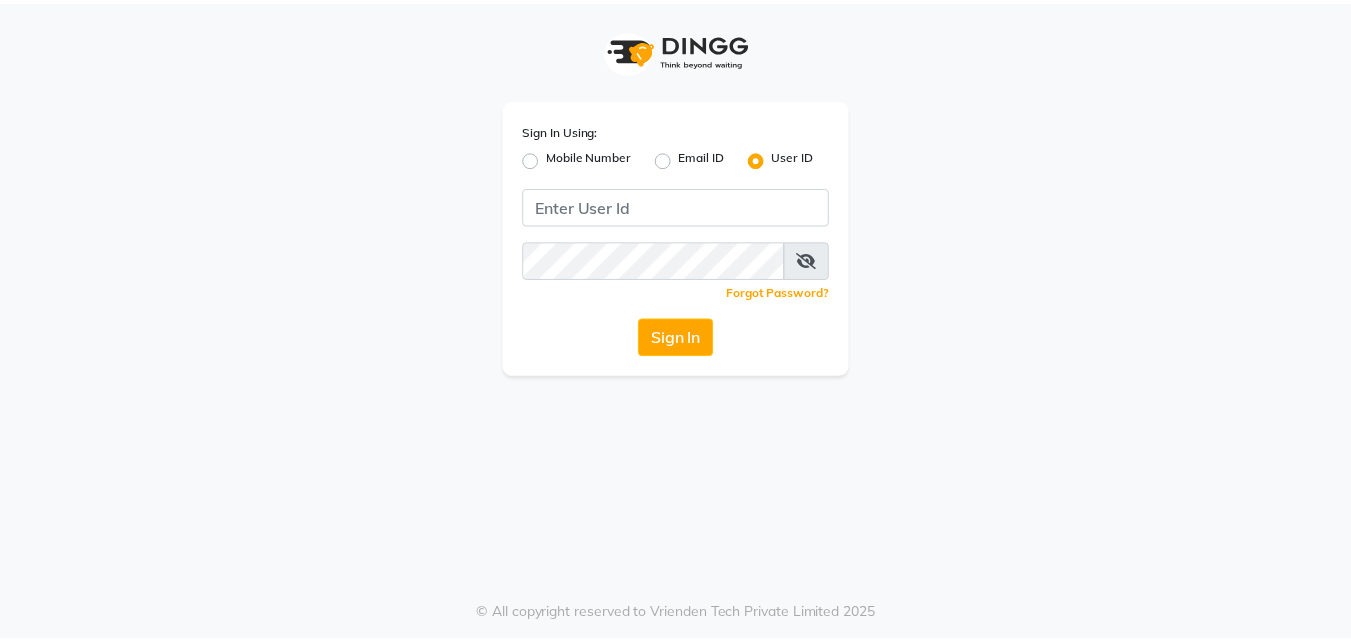 scroll, scrollTop: 0, scrollLeft: 0, axis: both 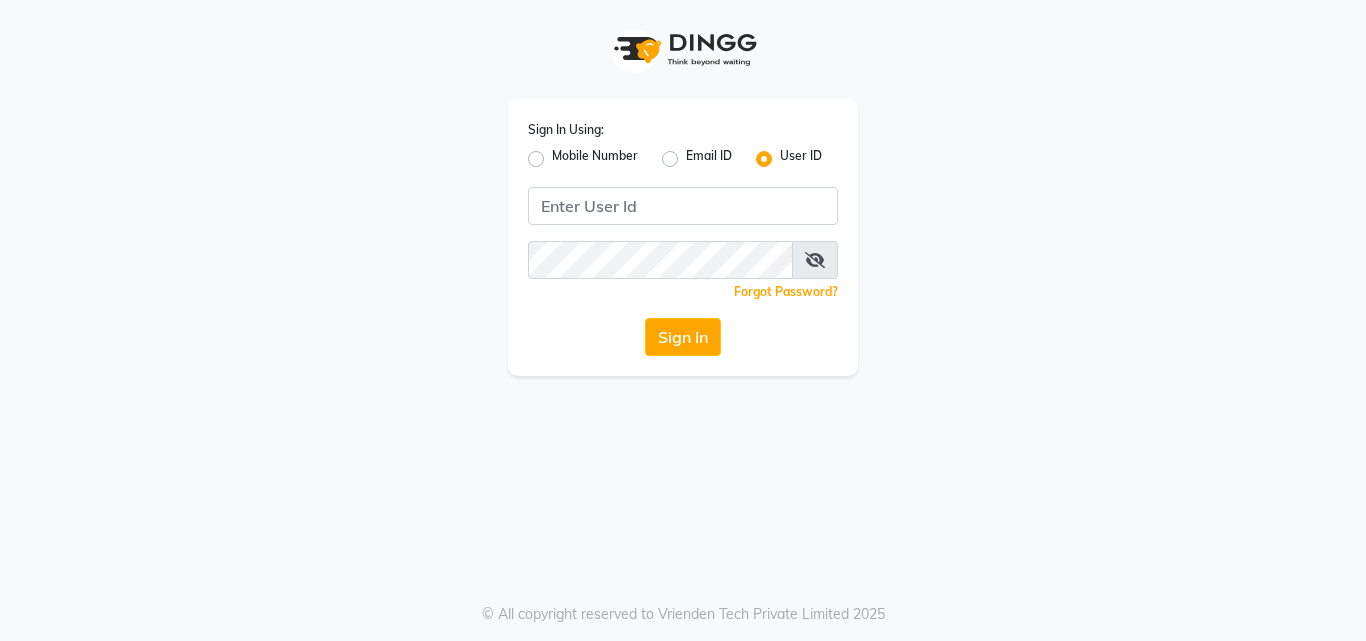 click on "Mobile Number" 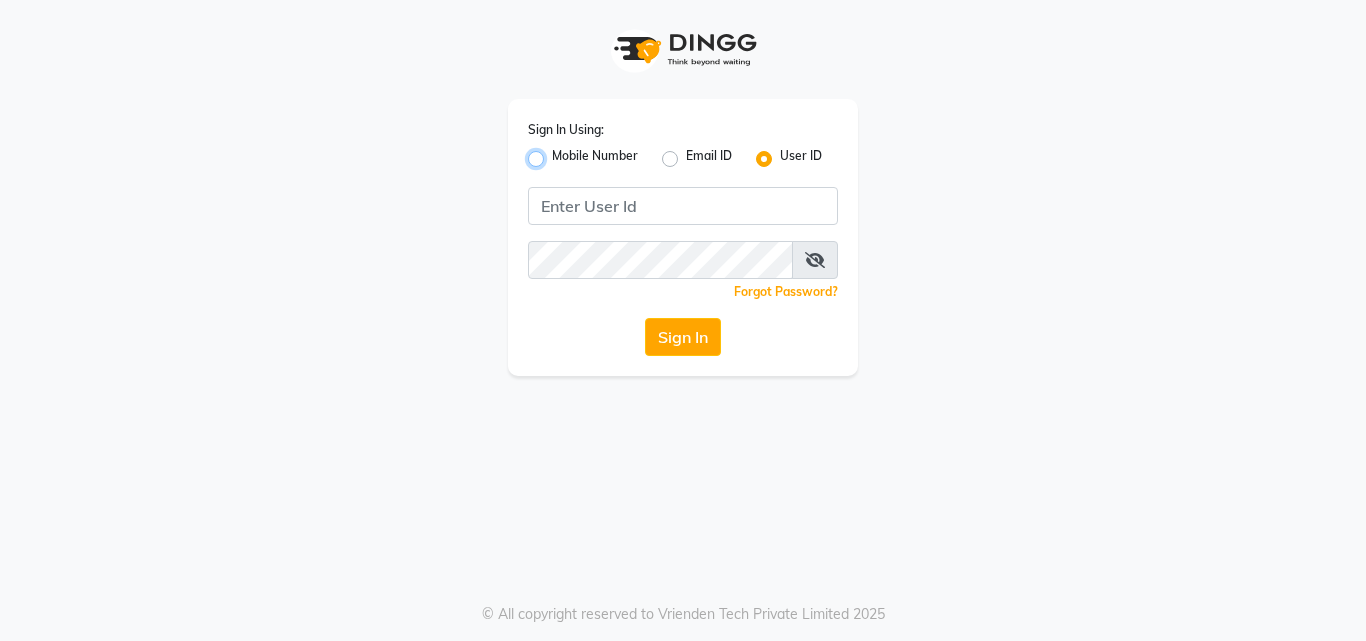 click on "Mobile Number" at bounding box center [558, 153] 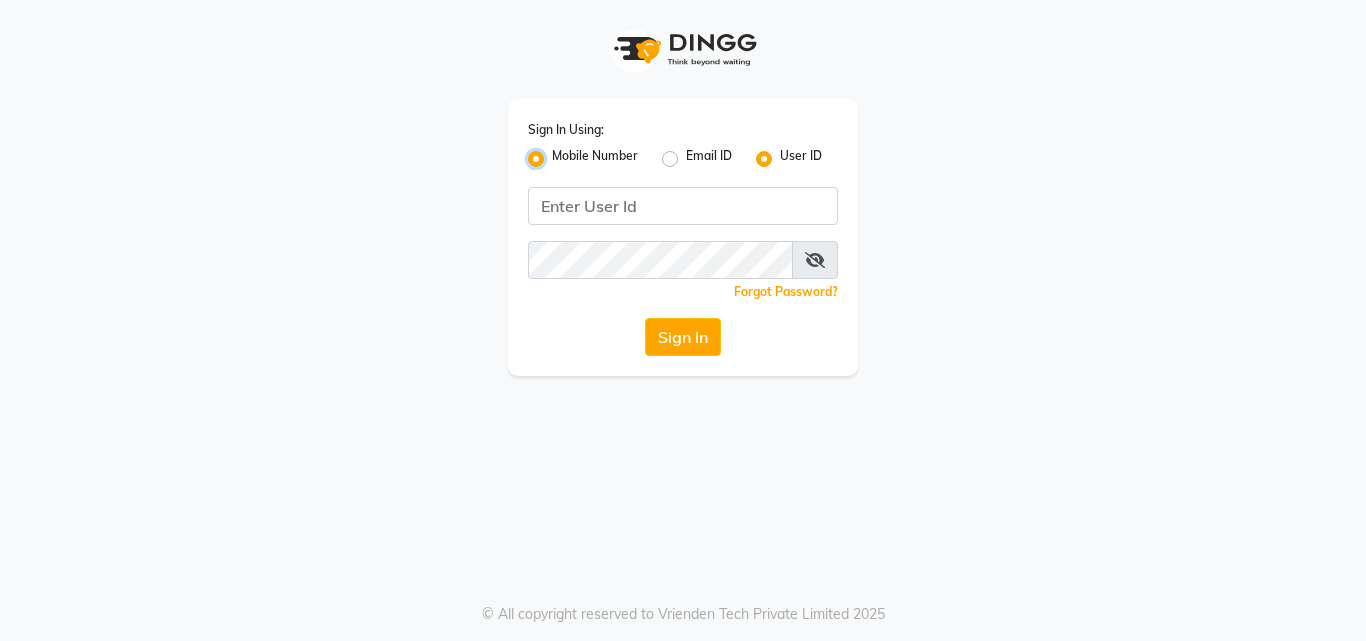radio on "false" 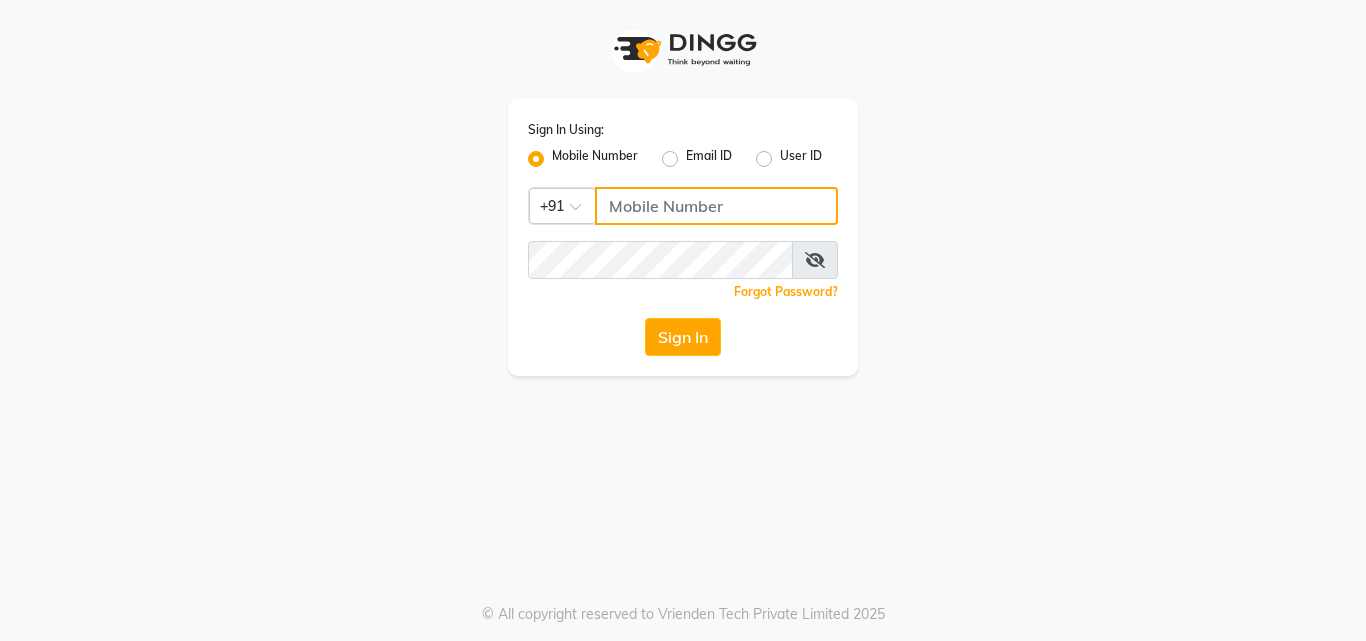 click 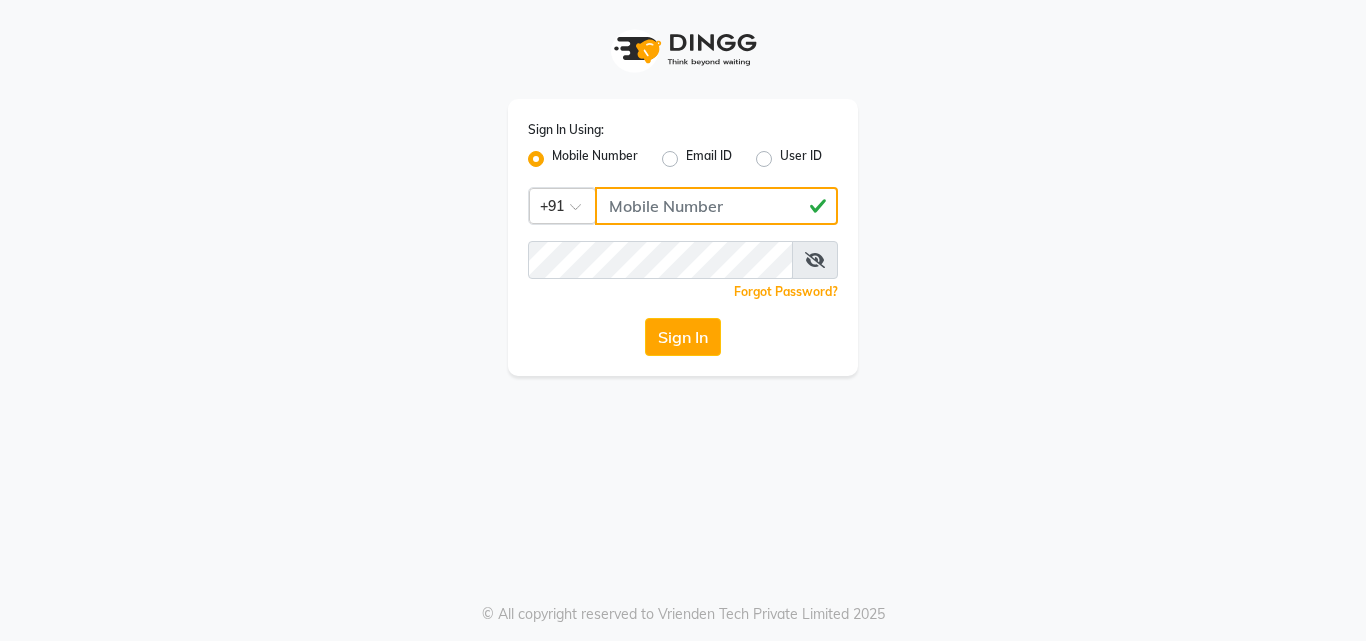 type on "[PHONE]" 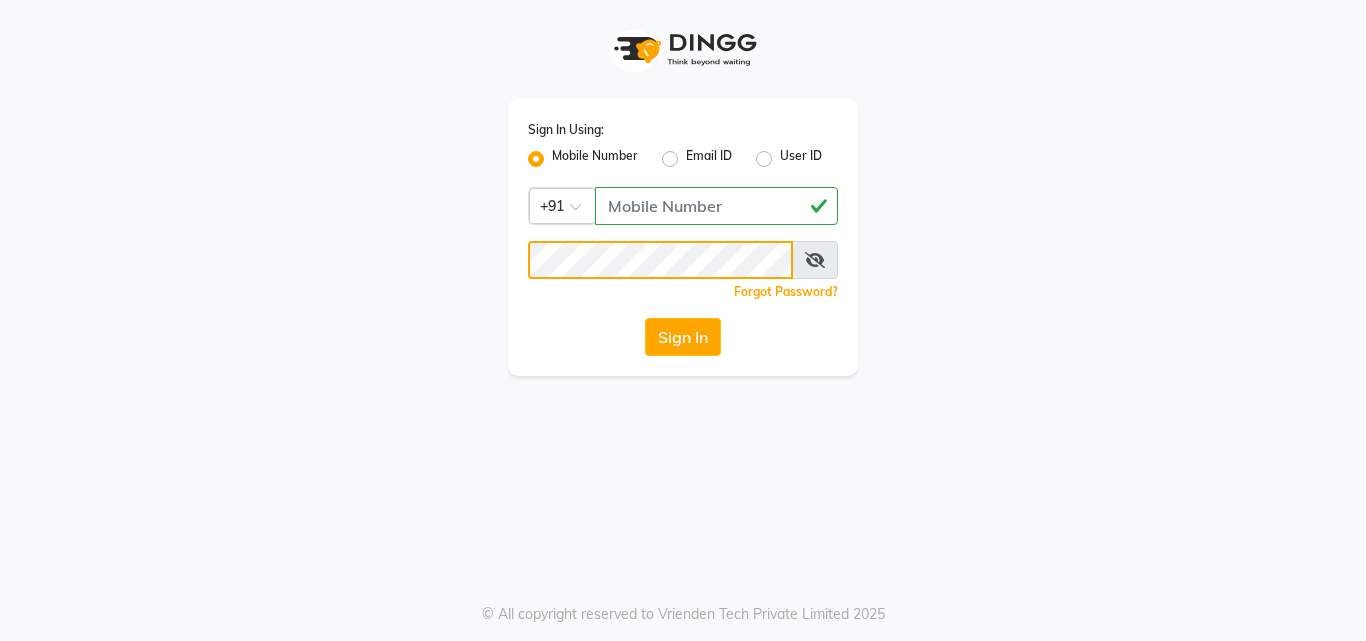 click on "Sign In" 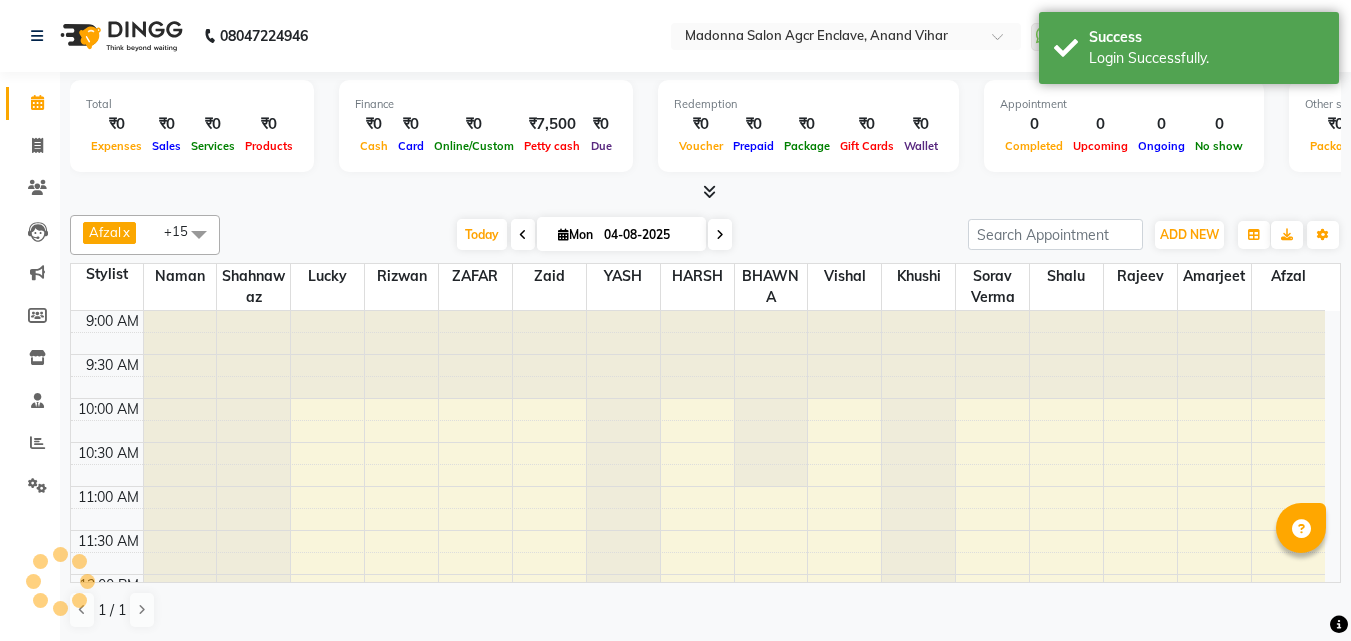 scroll, scrollTop: 0, scrollLeft: 0, axis: both 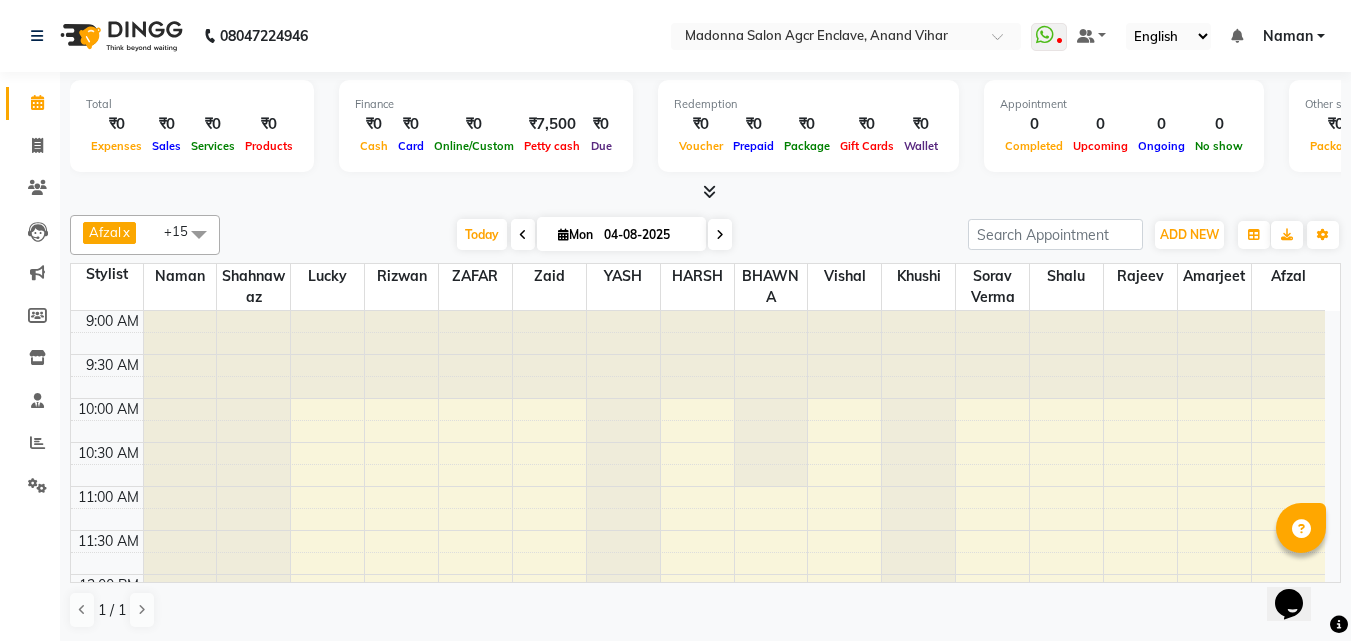 click at bounding box center (199, 234) 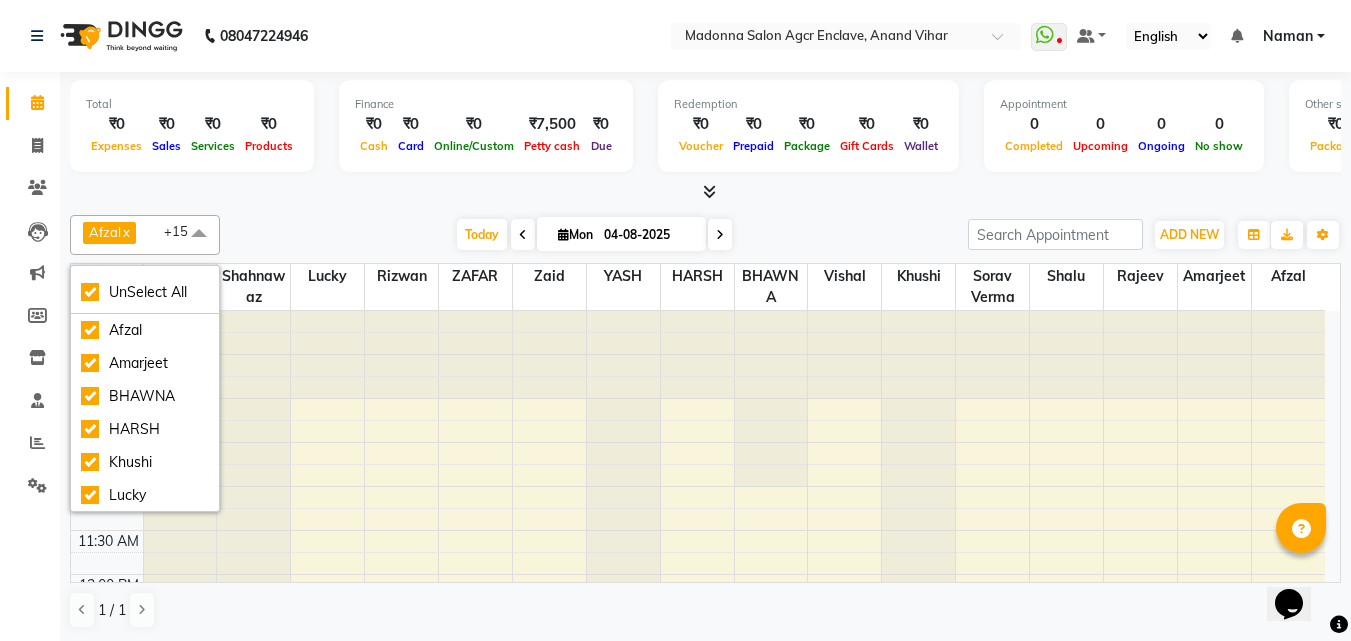 click on "Afzal" at bounding box center (105, 232) 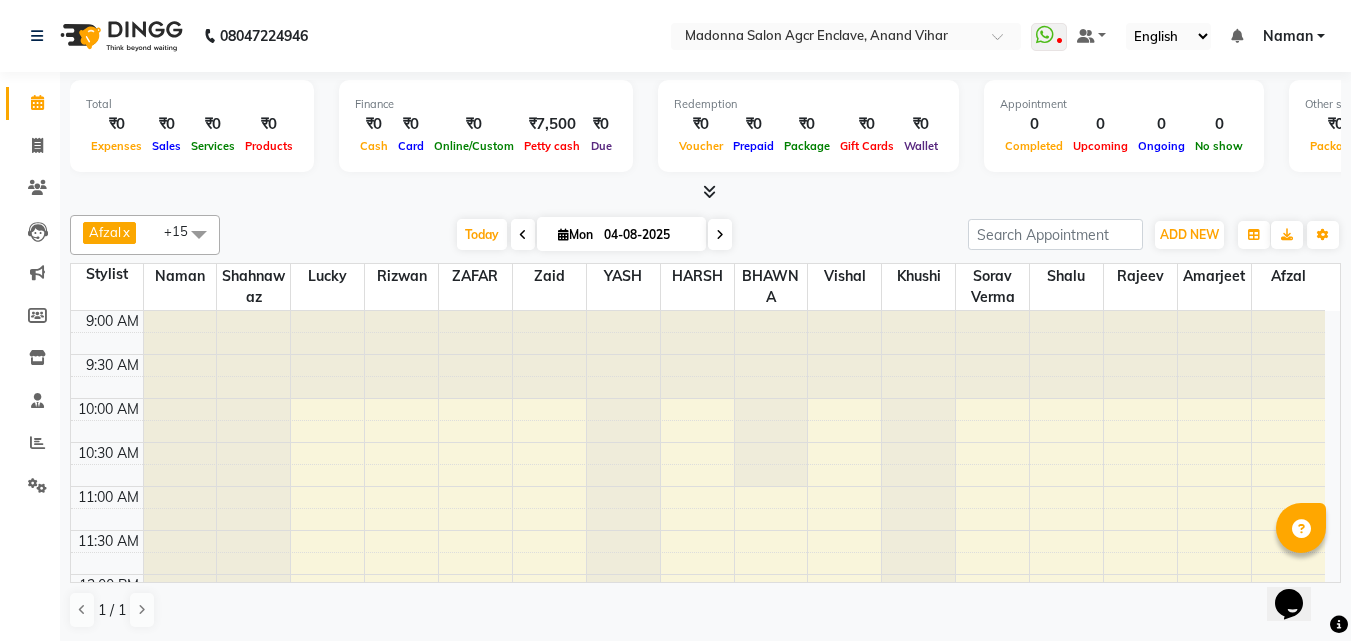 click on "x" at bounding box center (125, 232) 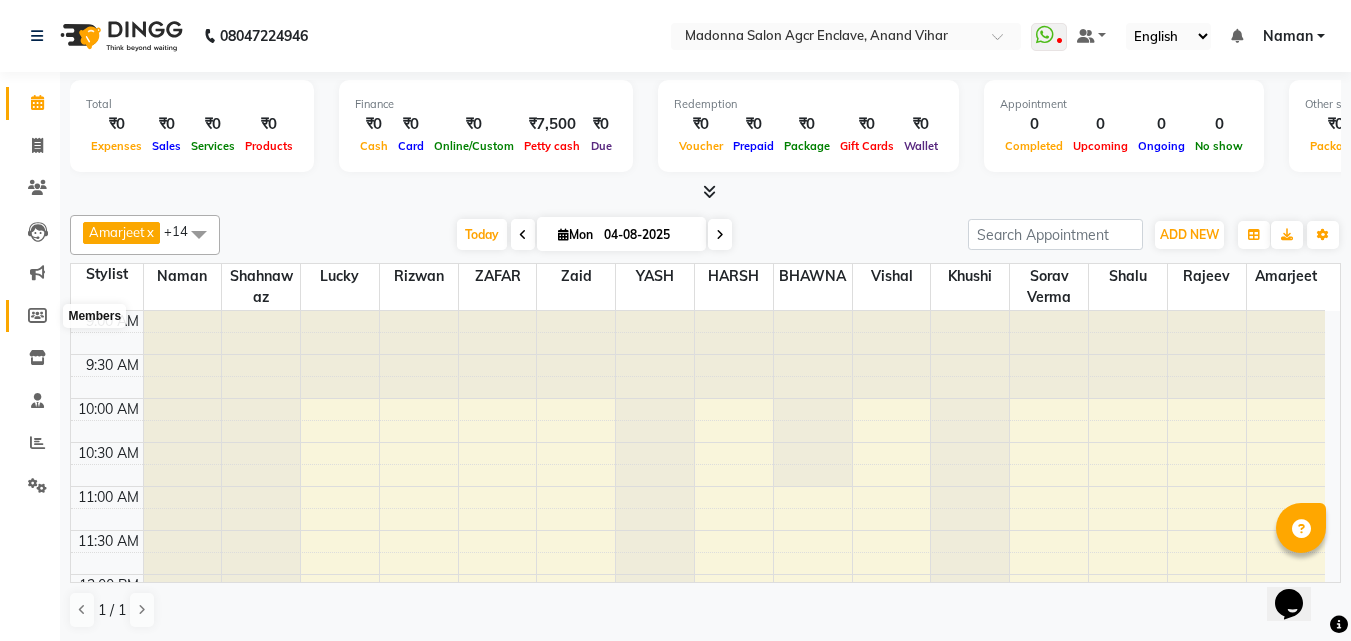 scroll, scrollTop: 1, scrollLeft: 0, axis: vertical 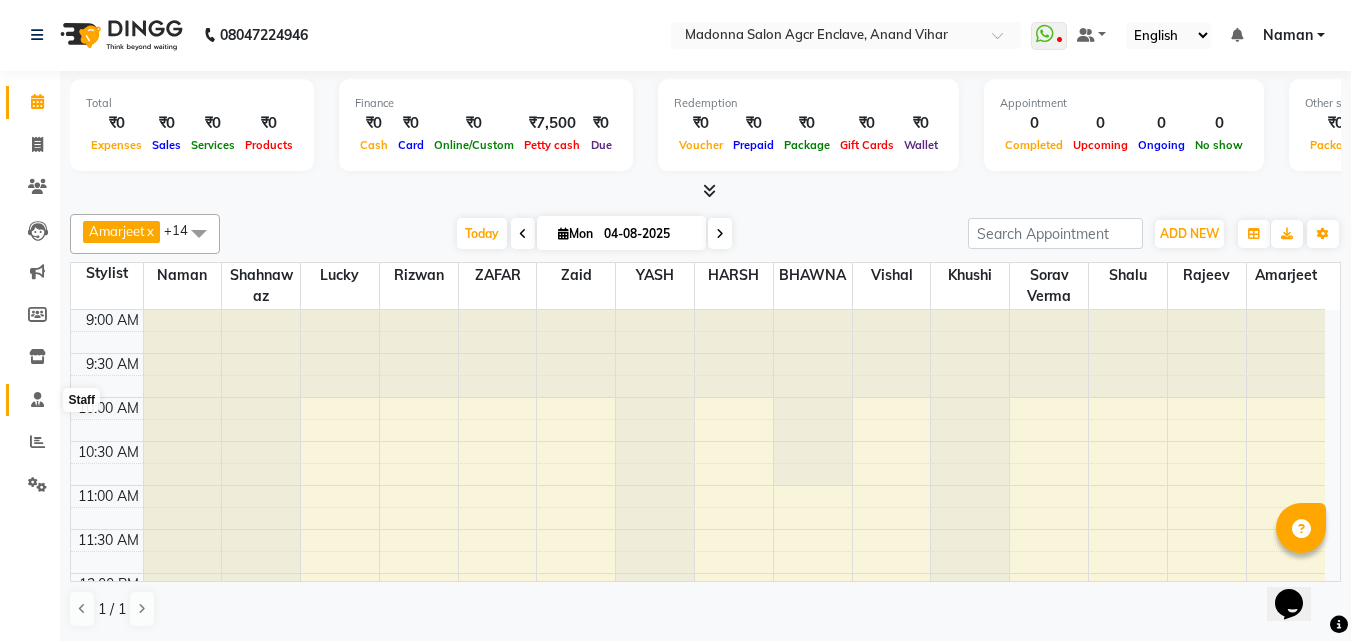 click 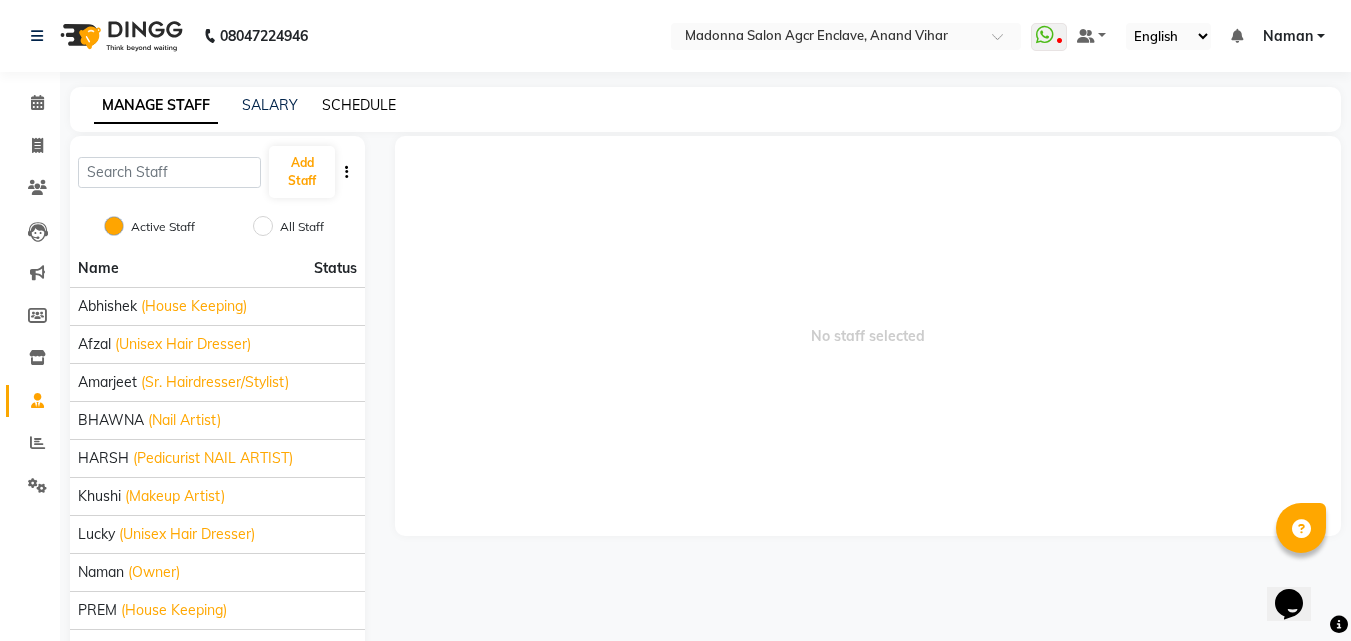 click on "SCHEDULE" 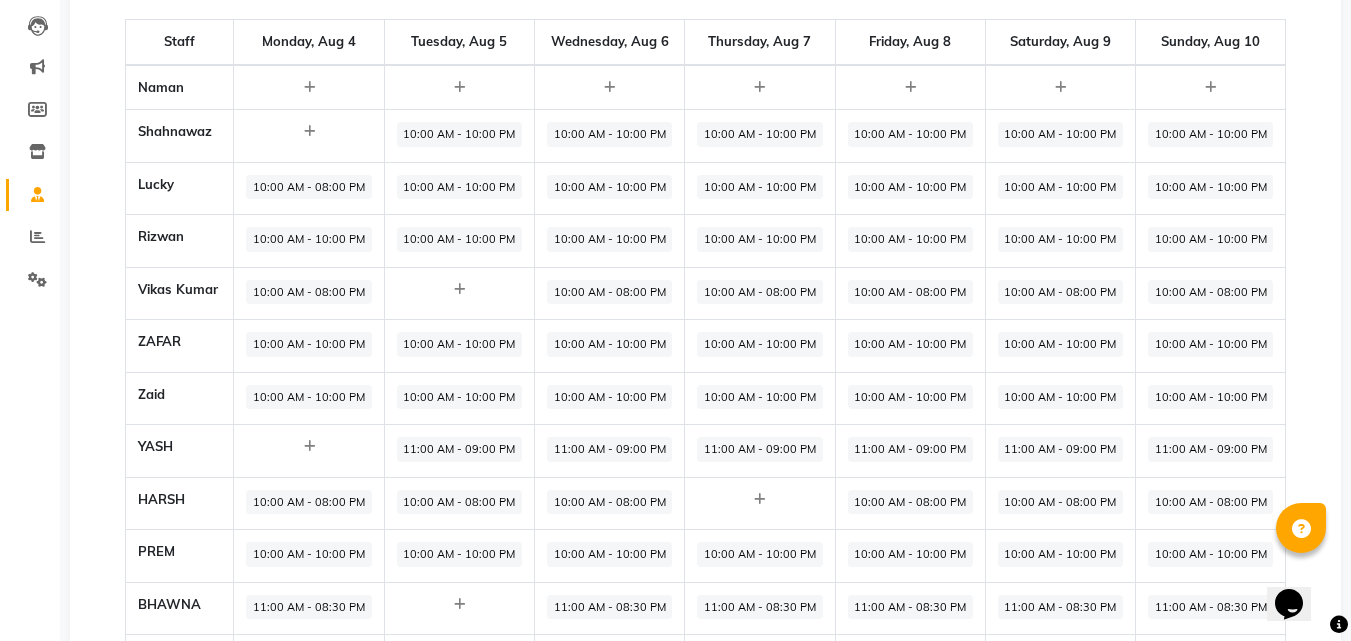 scroll, scrollTop: 207, scrollLeft: 0, axis: vertical 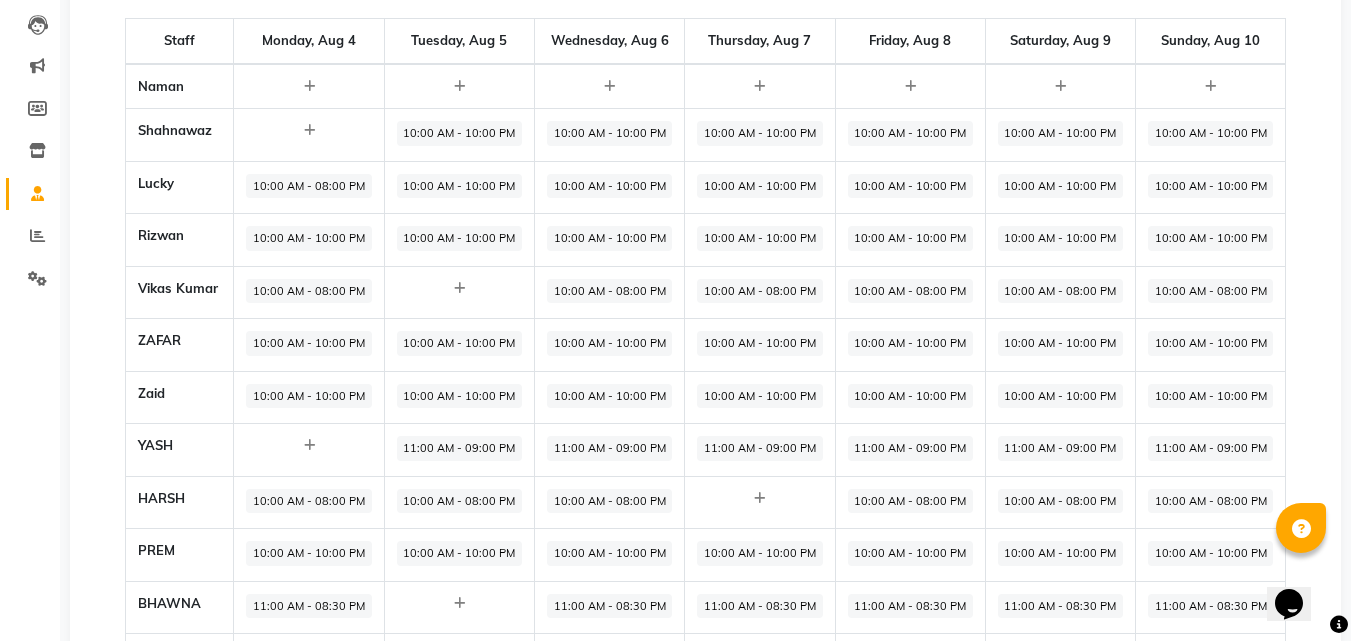 click on "10:00 AM - 08:00 PM" 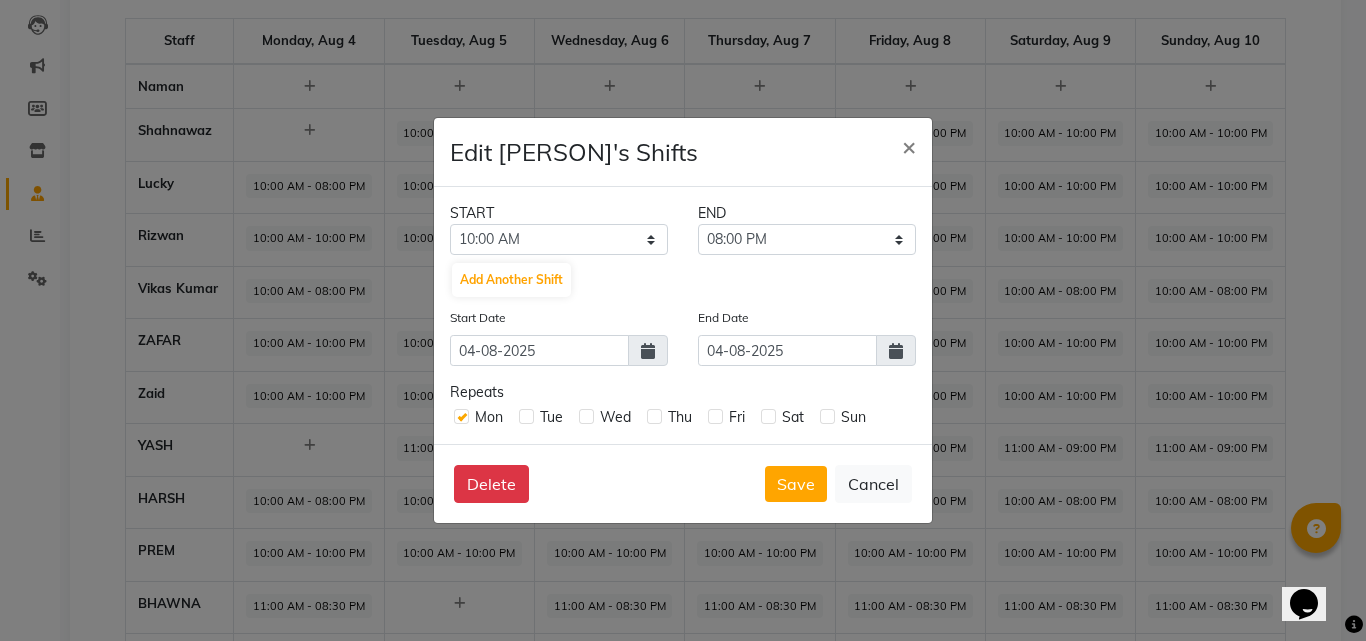 click 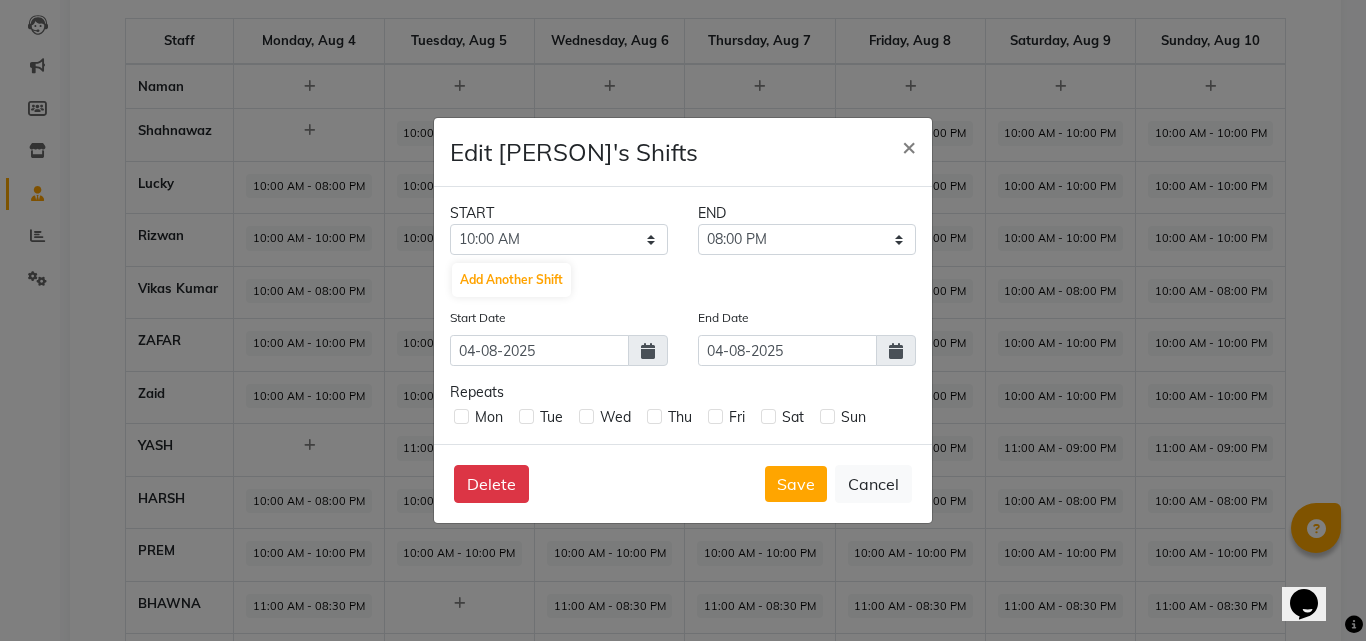 click 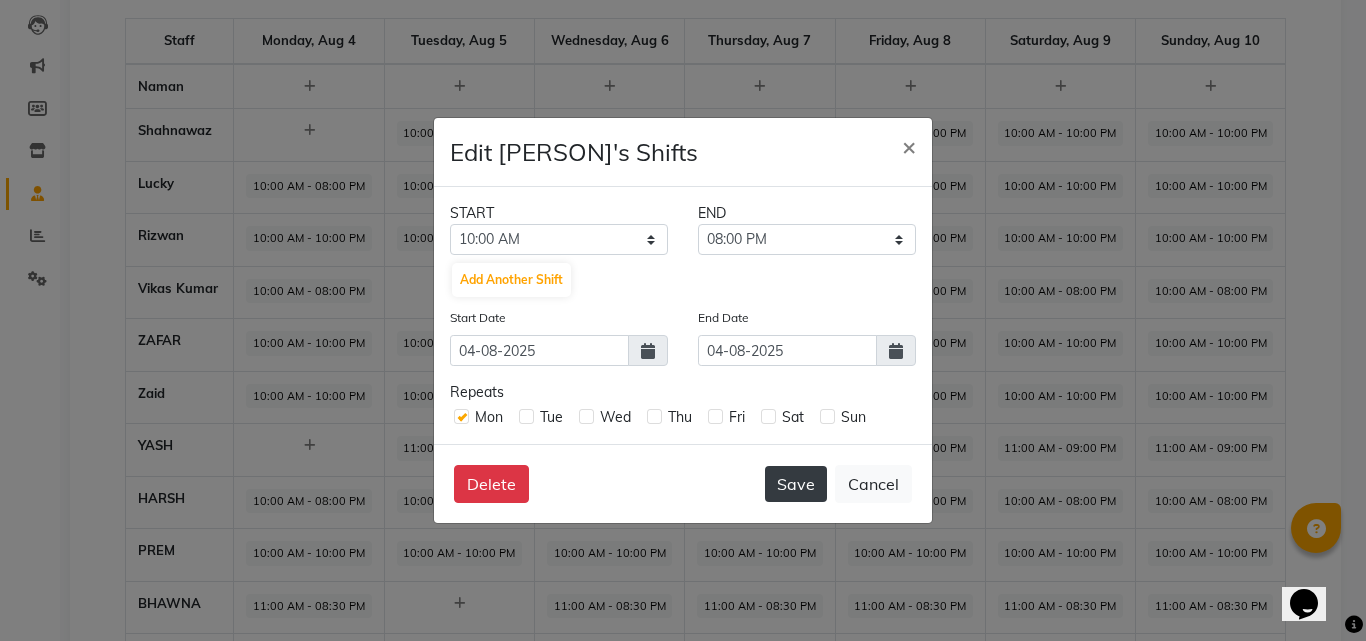 click on "Save" 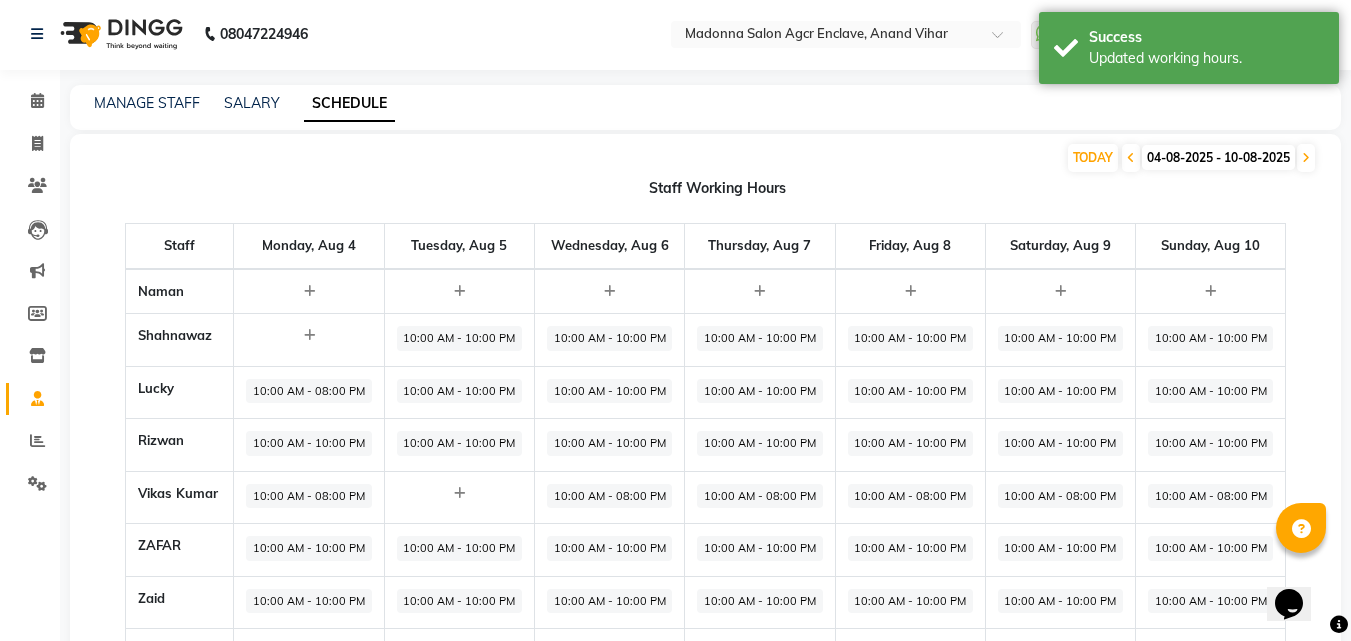 scroll, scrollTop: 0, scrollLeft: 0, axis: both 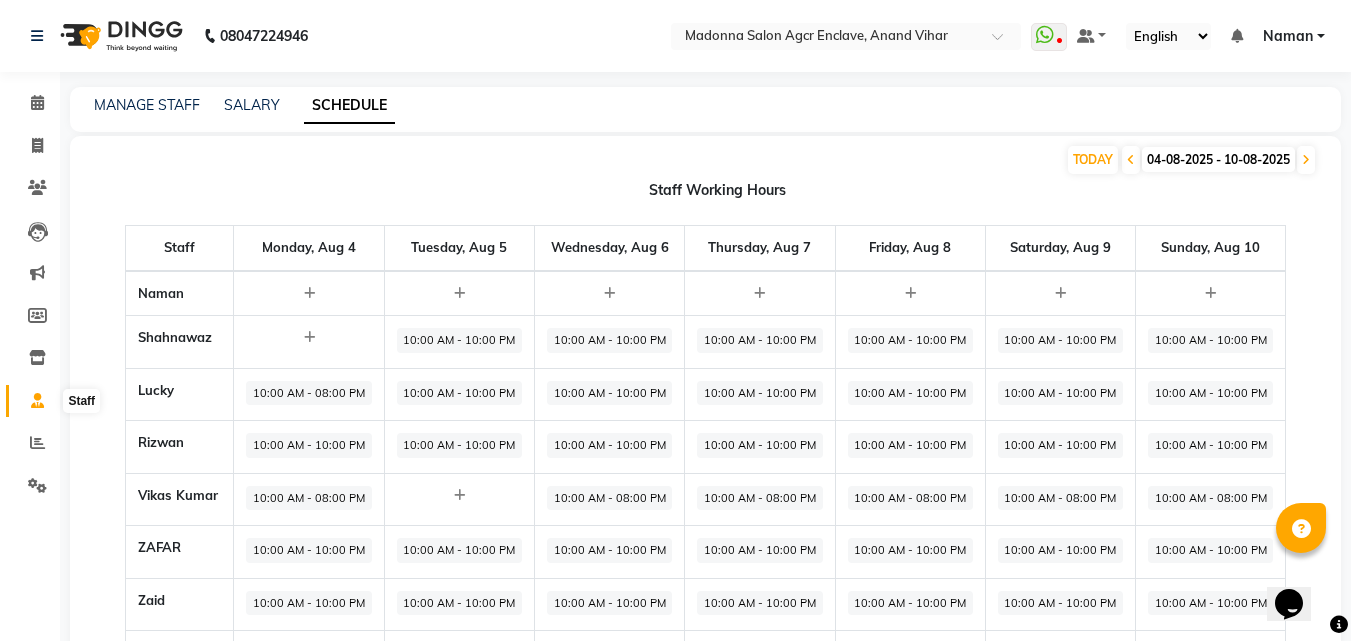 click 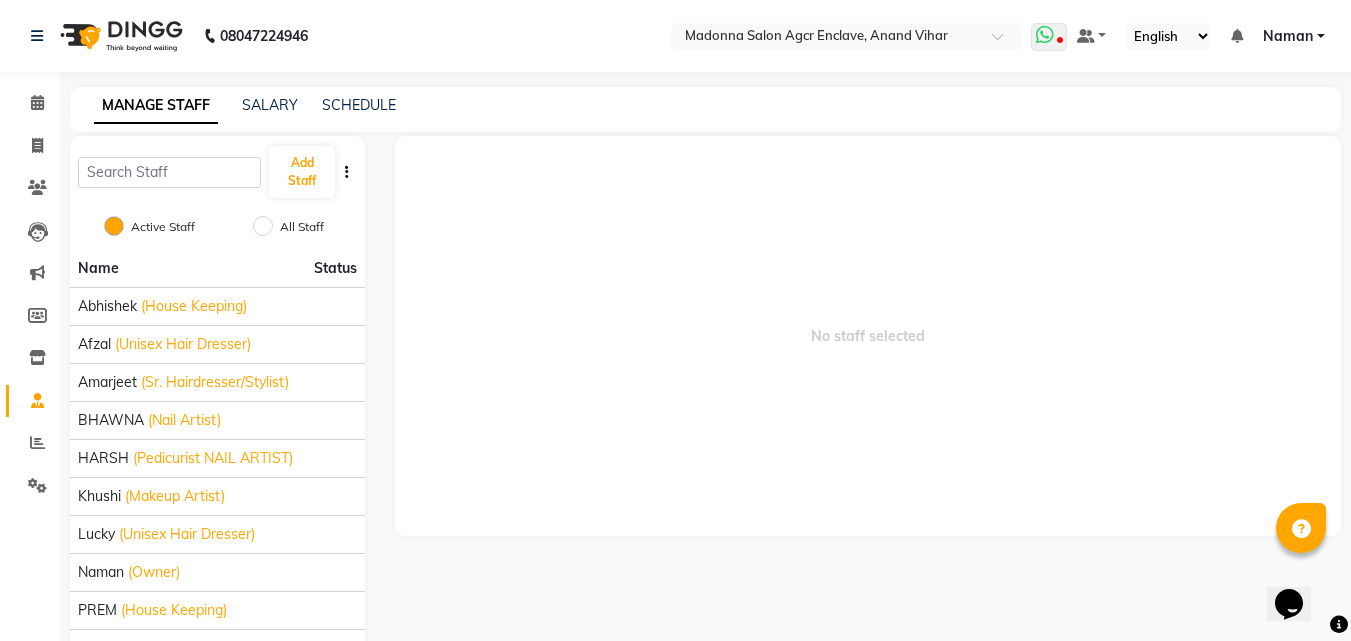 click at bounding box center [1049, 37] 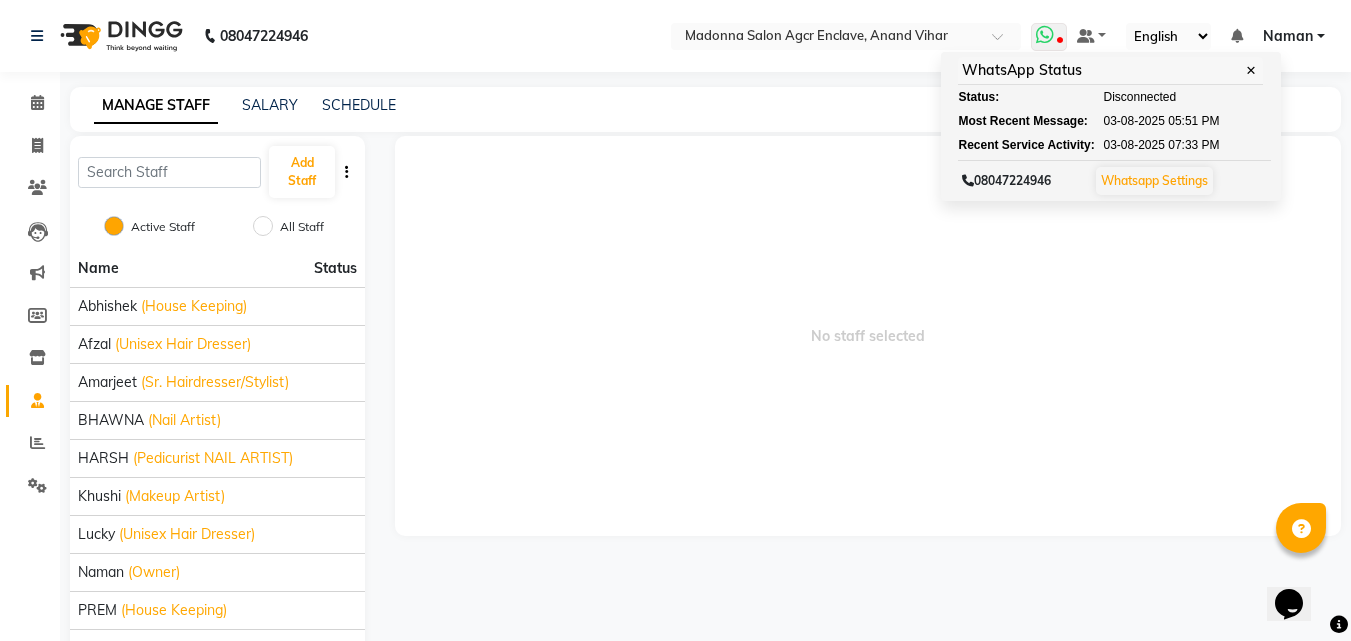 click on "Disconnected" at bounding box center (1139, 97) 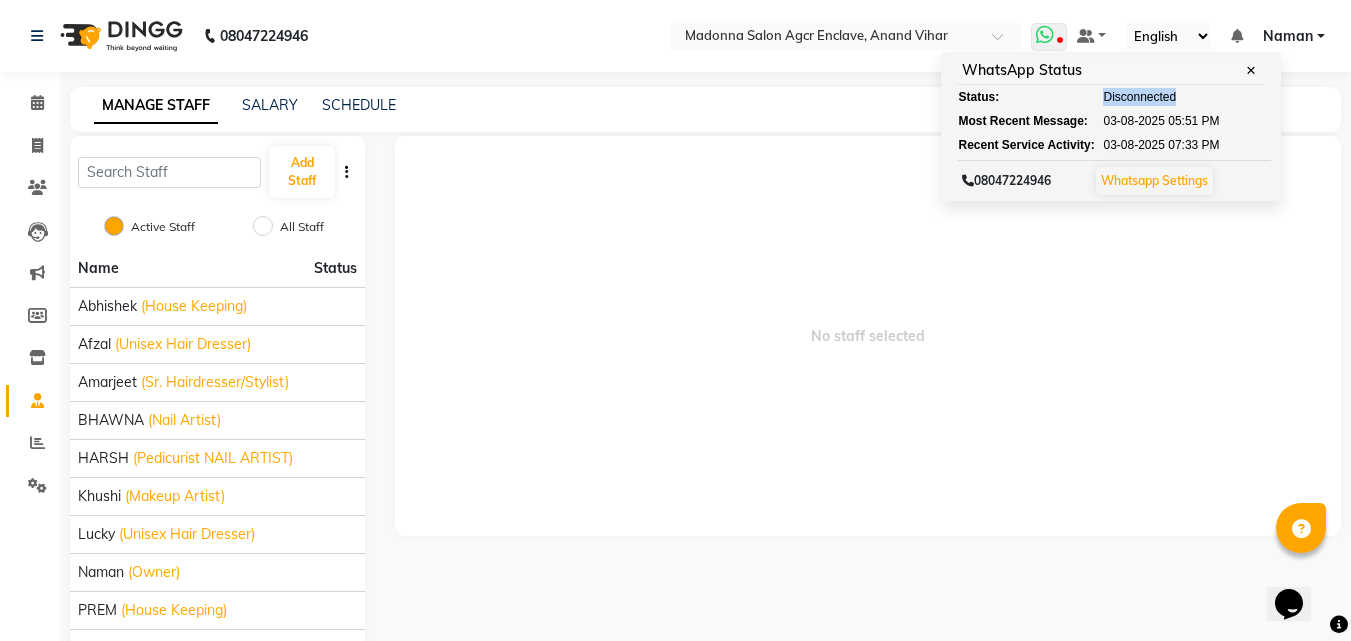 click on "Disconnected" at bounding box center [1139, 97] 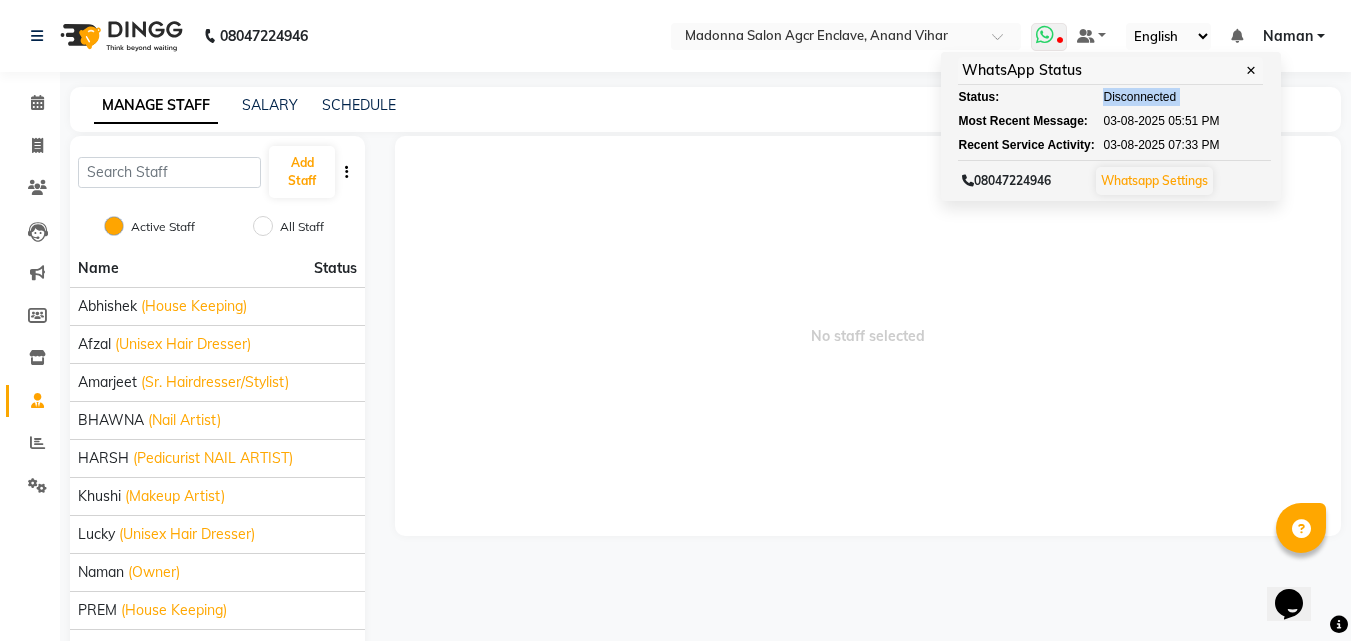 click on "Disconnected" at bounding box center [1139, 97] 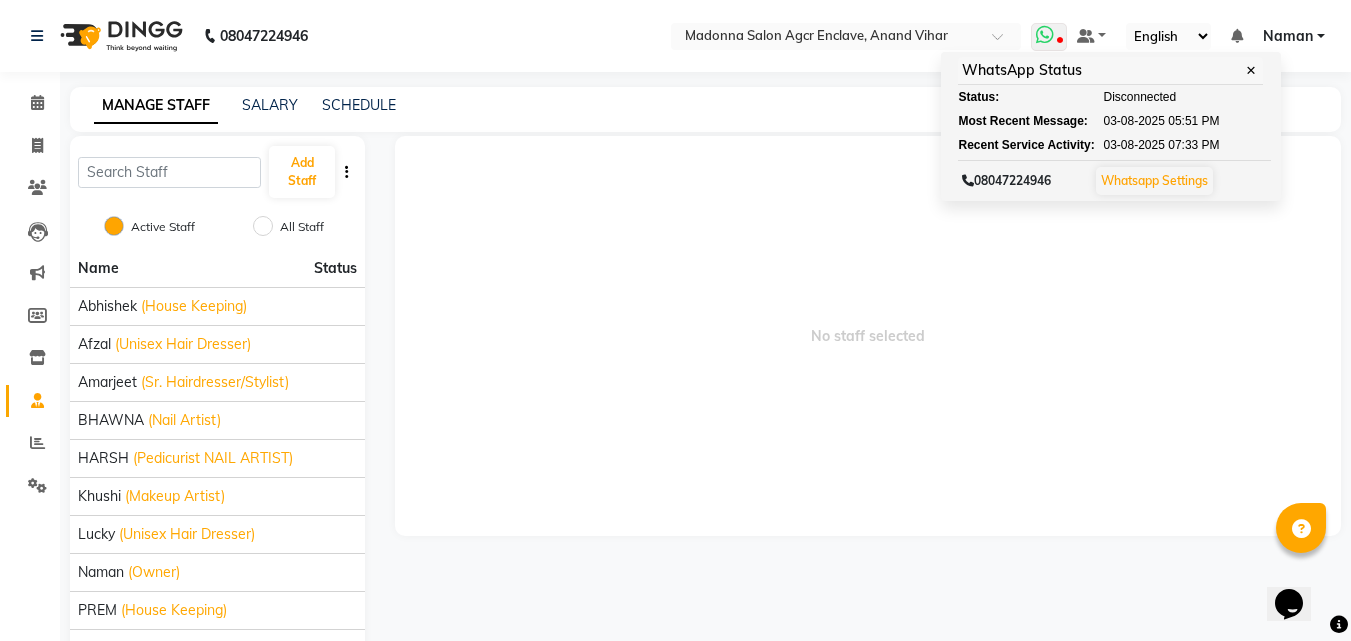 click on "Status:  Disconnected Most Recent Message: 03-08-[YEAR]     05:51 PM Recent Service Activity: 03-08-[YEAR]     07:33 PM" at bounding box center (1110, 121) 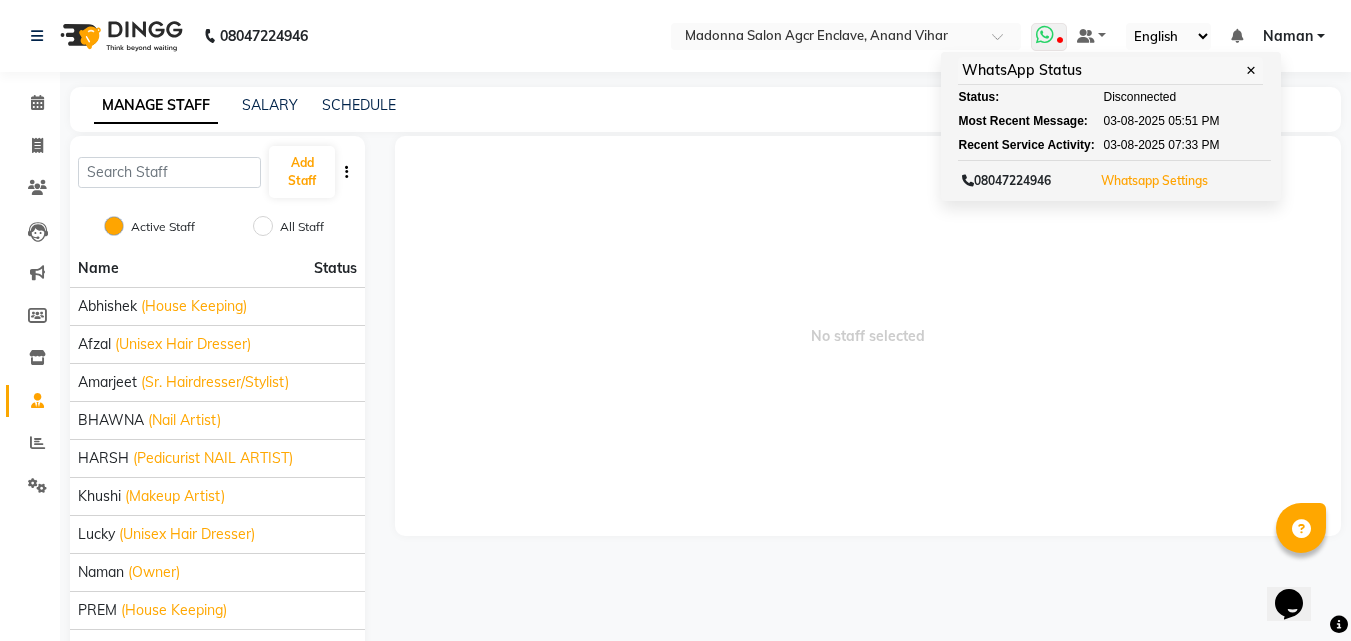 click on "Whatsapp Settings" at bounding box center [1154, 181] 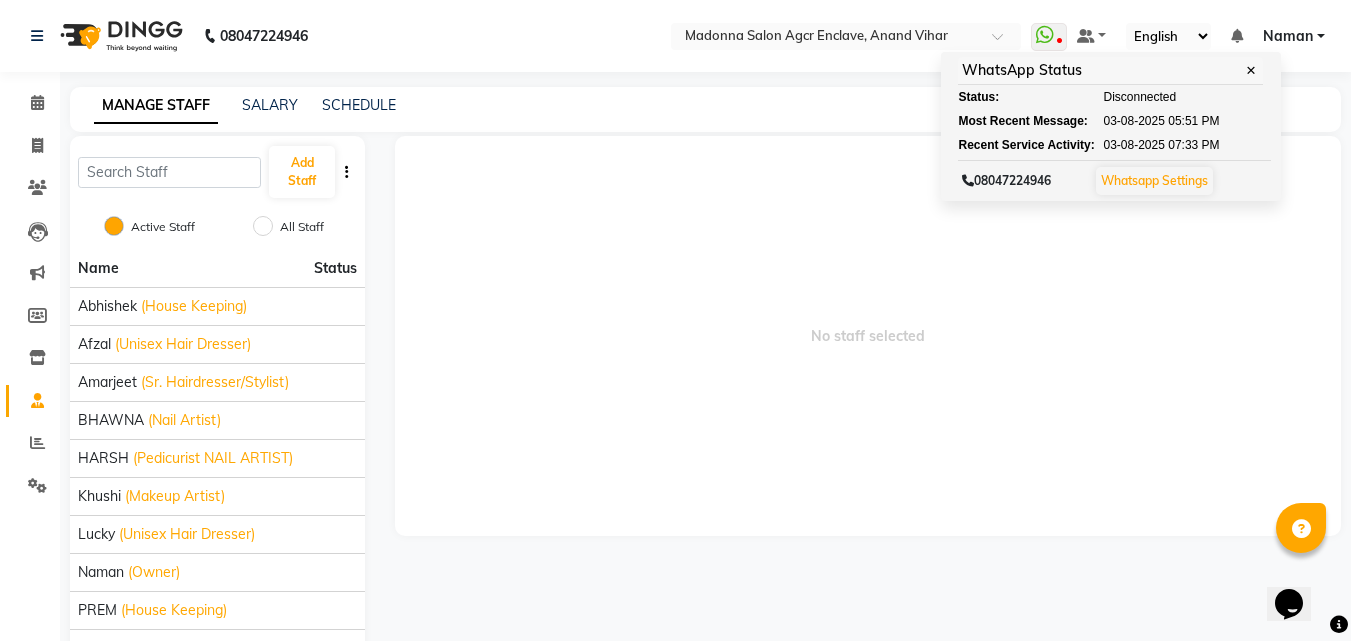 click on "No staff selected" at bounding box center [868, 336] 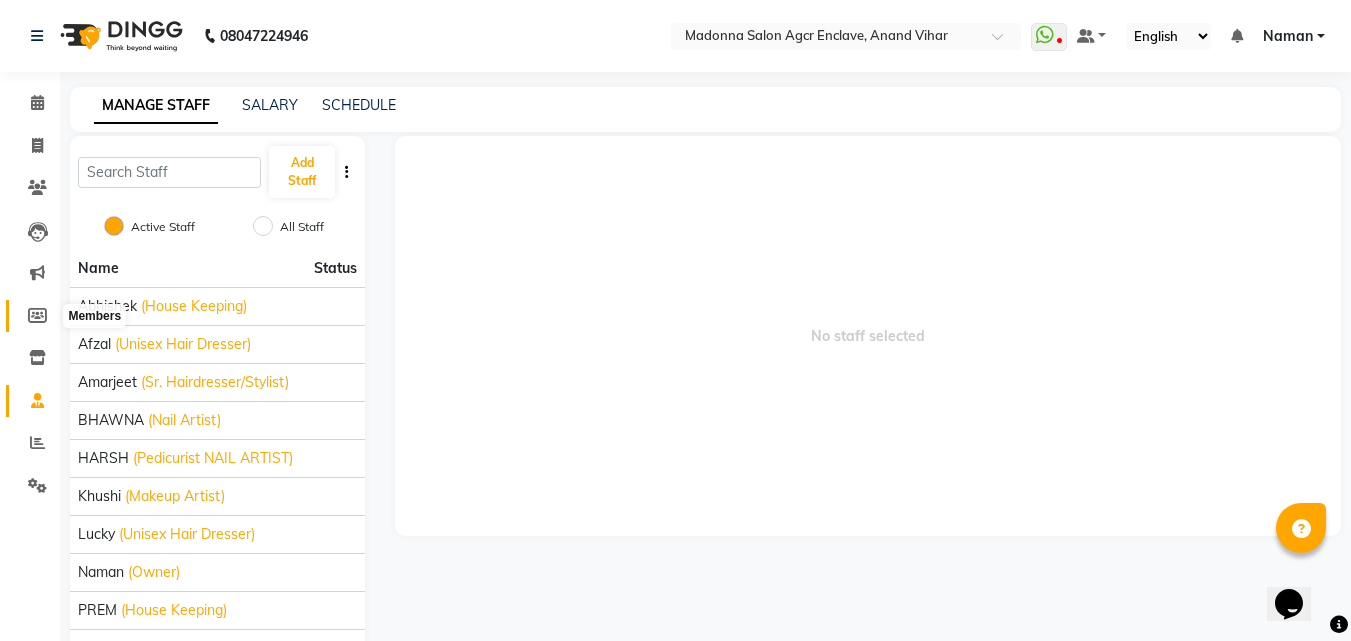 click 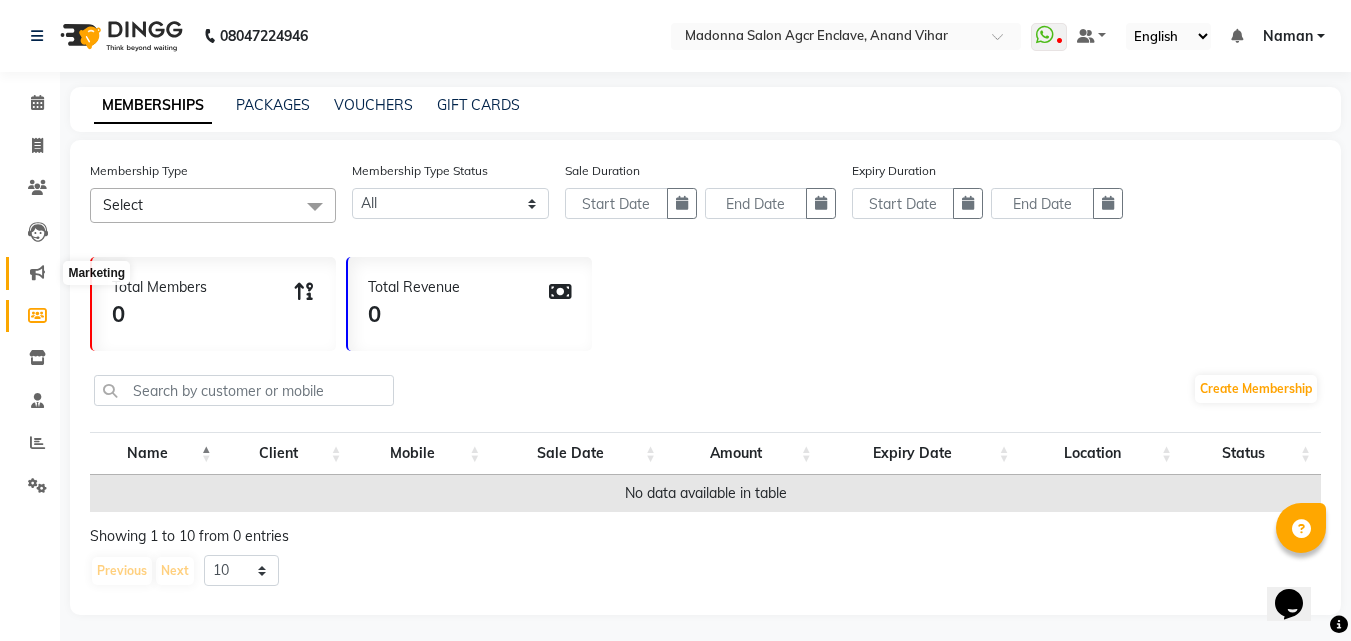 click 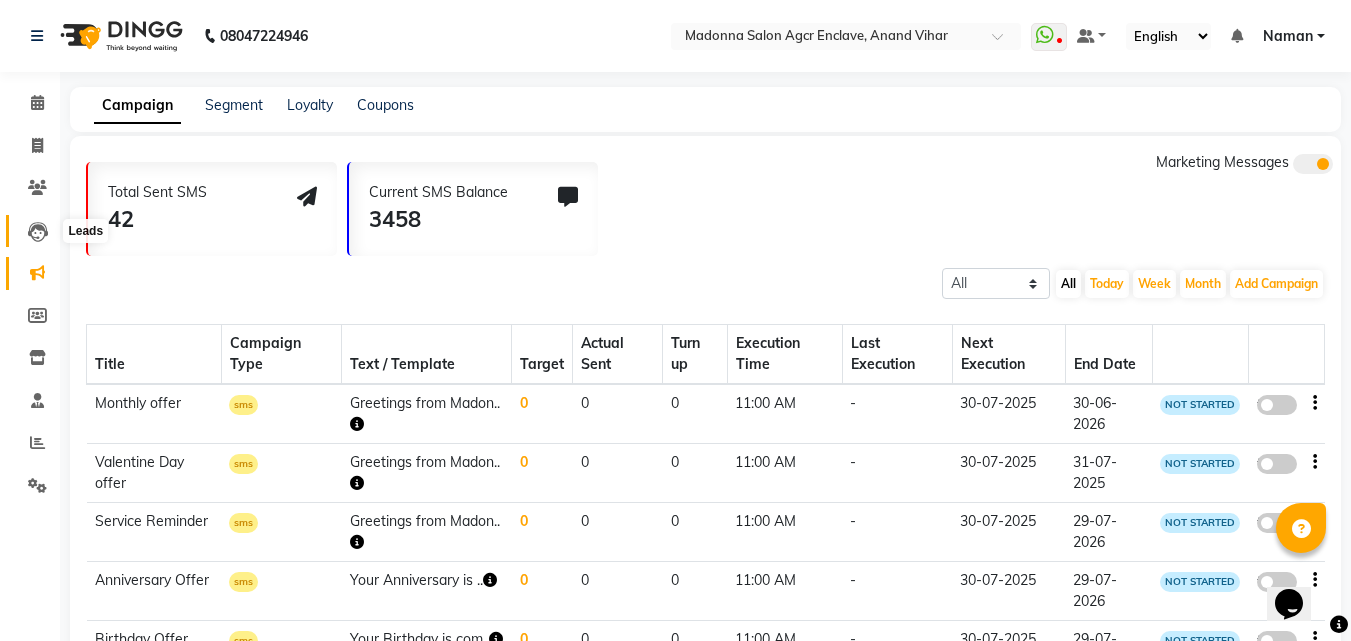 click 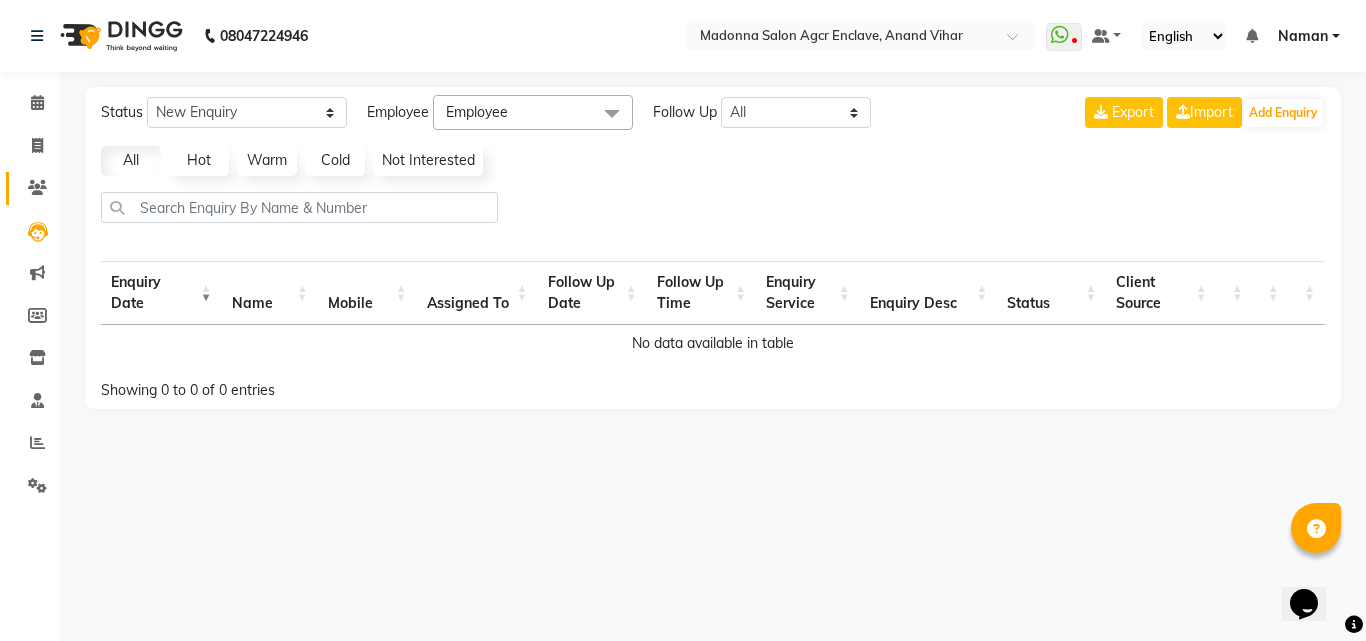 click on "Clients" 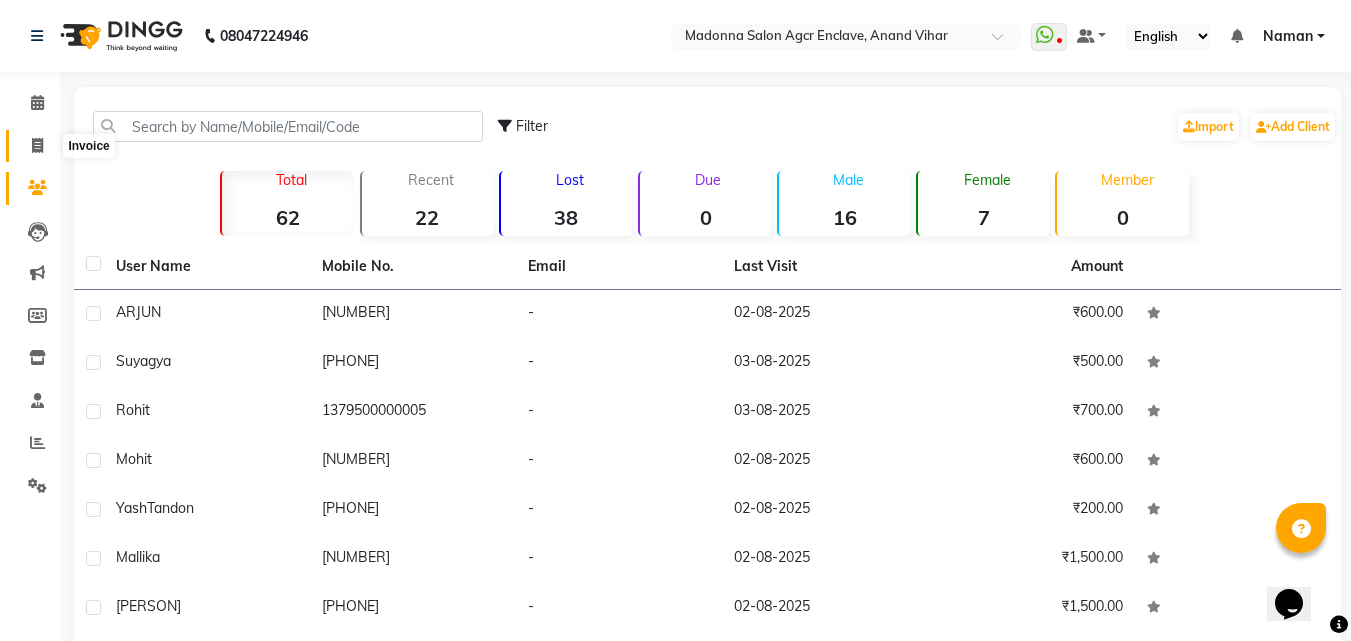 click 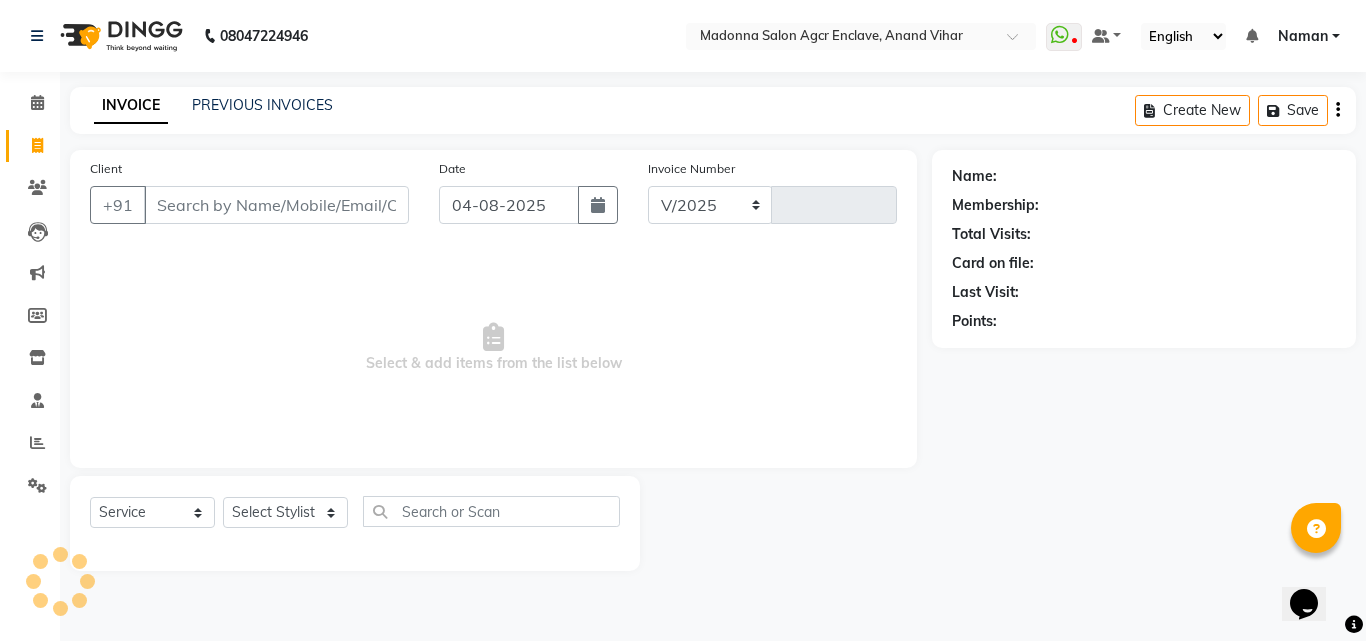 select on "8560" 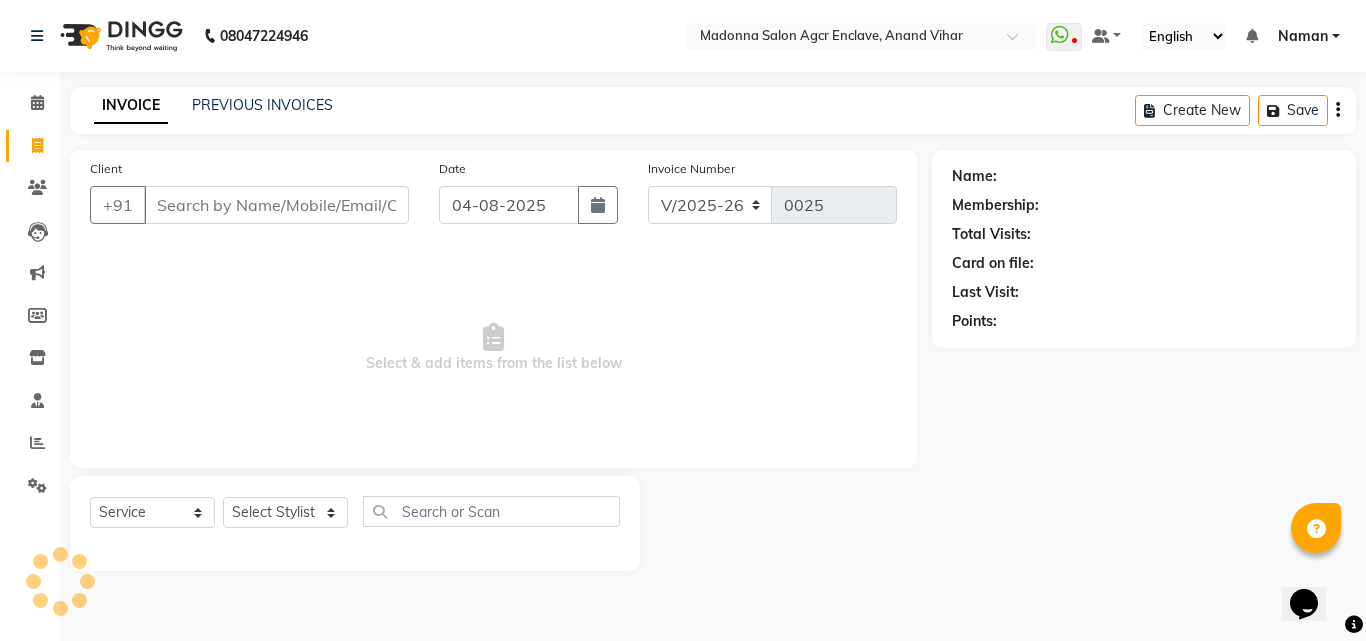 click on "Calendar" 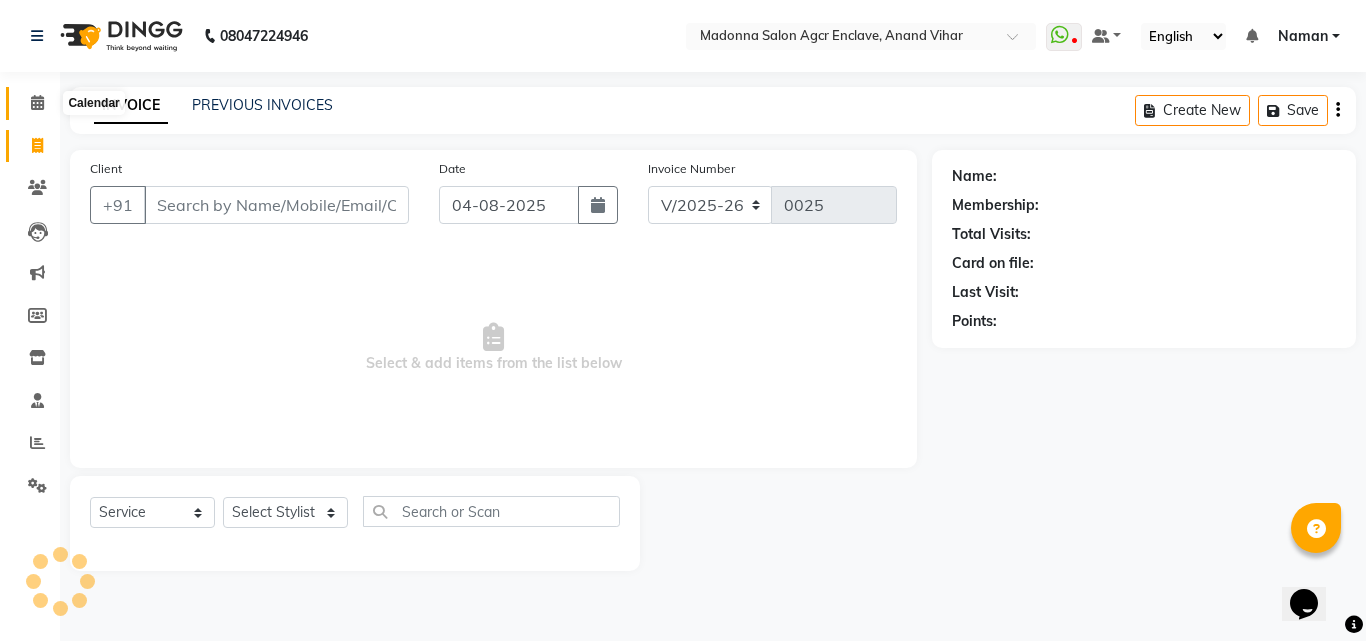 click 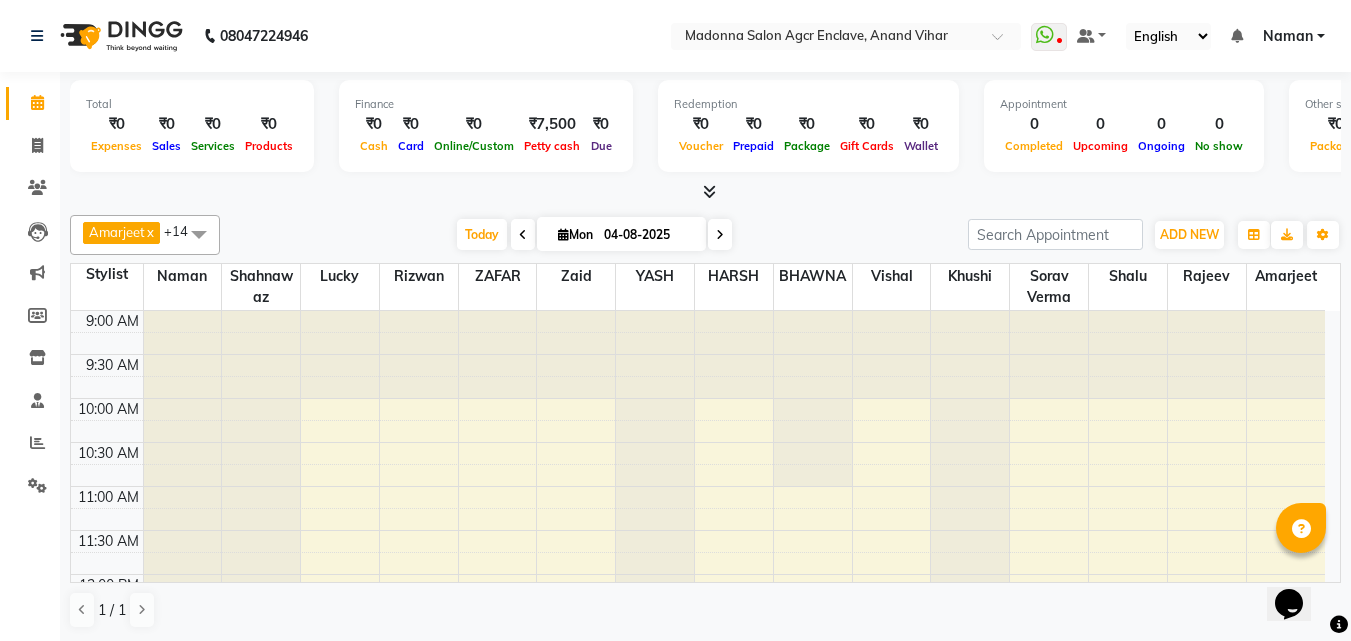 scroll, scrollTop: 0, scrollLeft: 0, axis: both 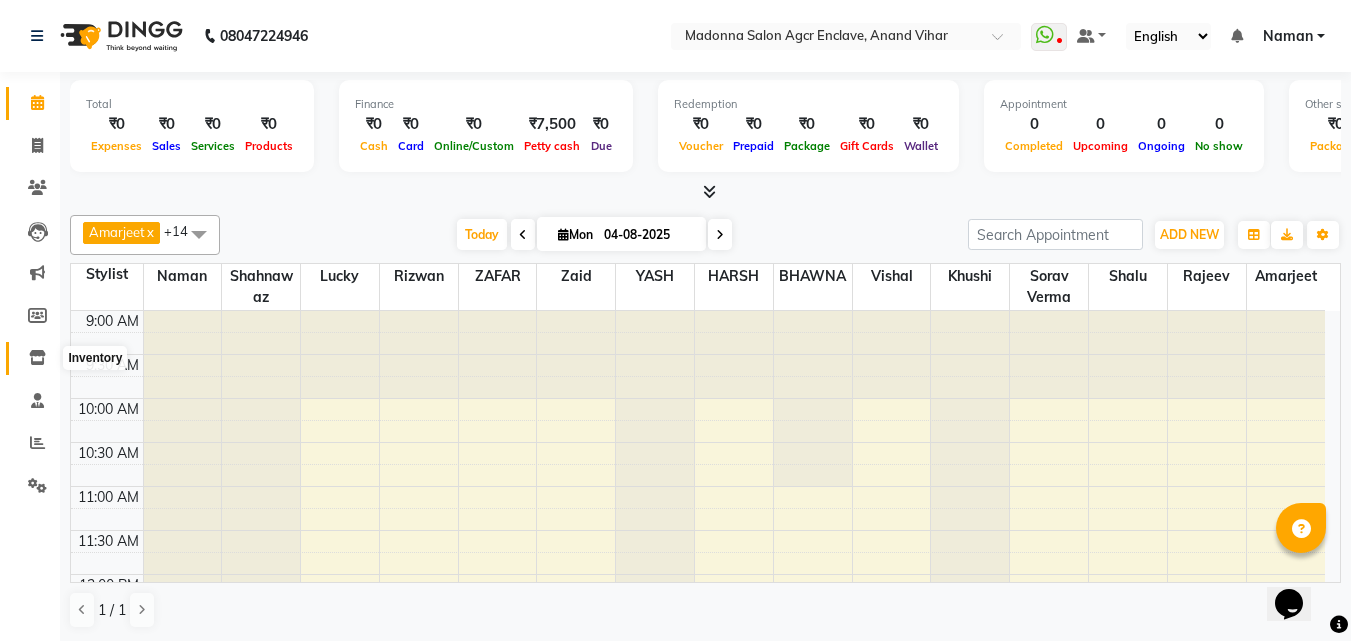 click 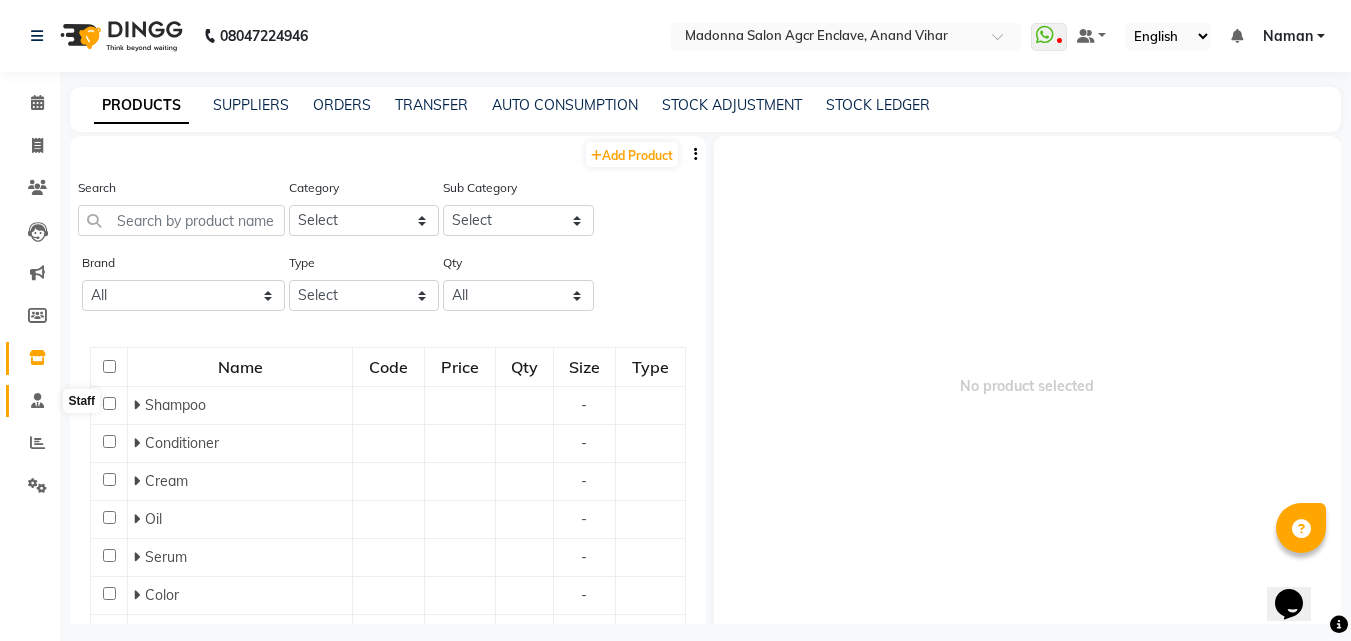 click 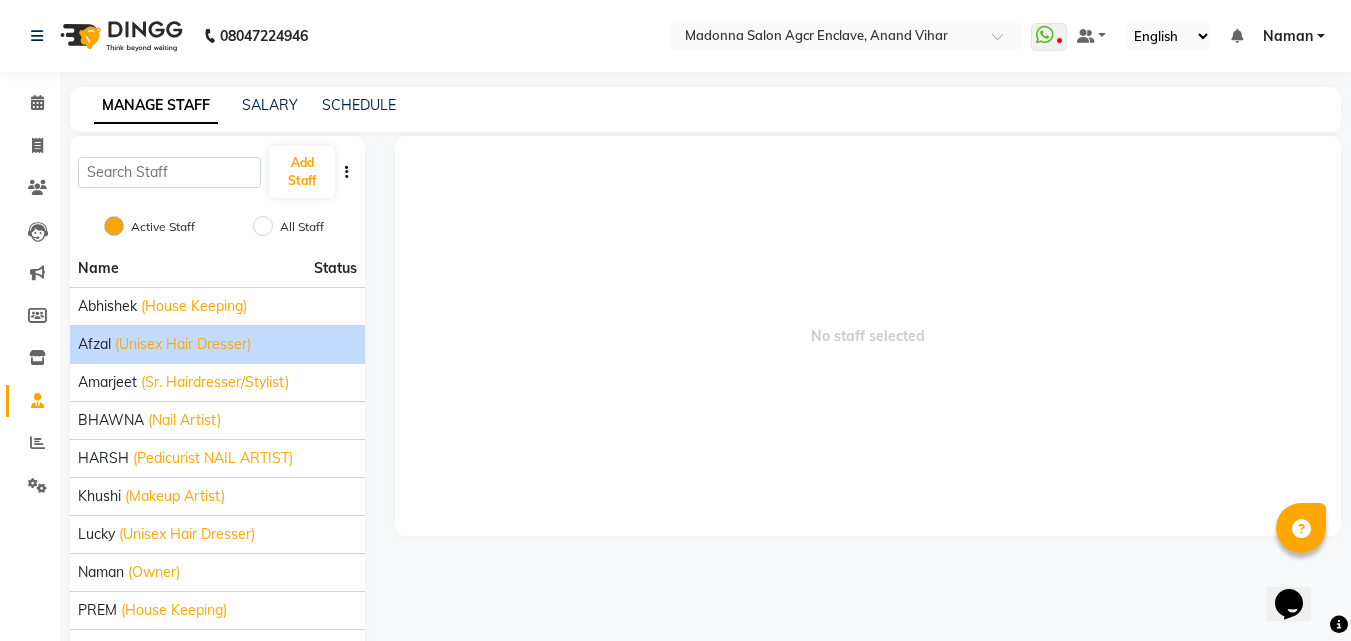 click on "Afzal (Unisex Hair Dresser)" 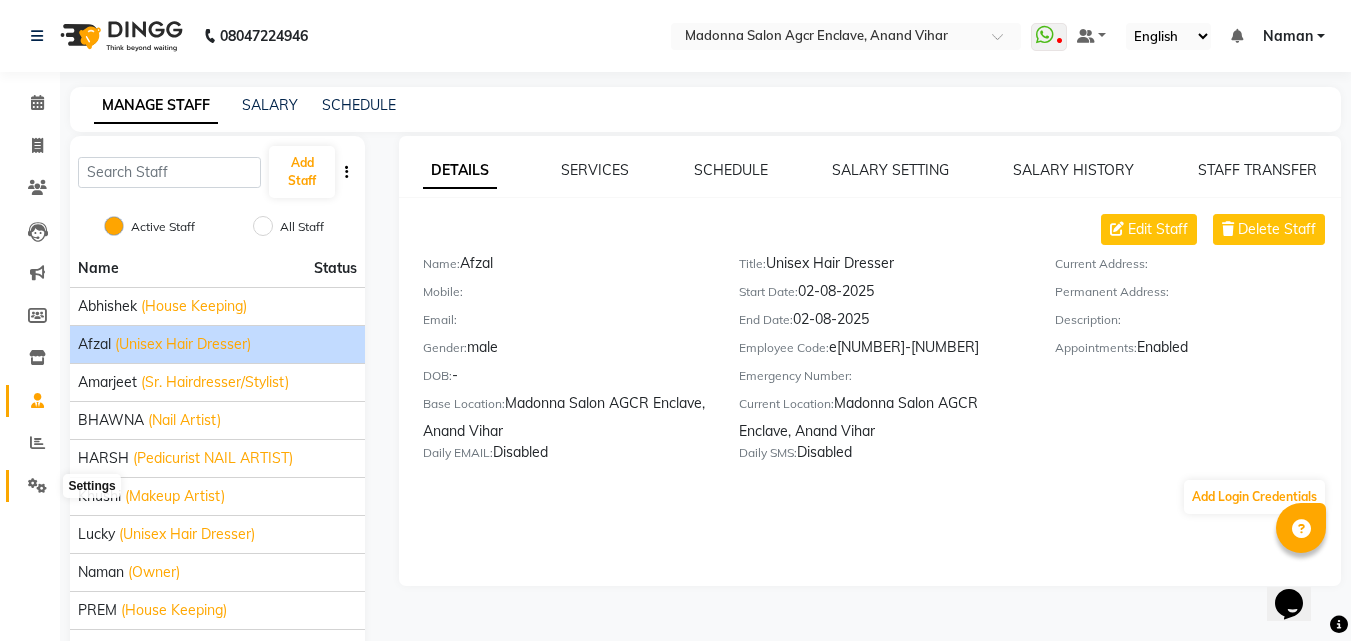 click 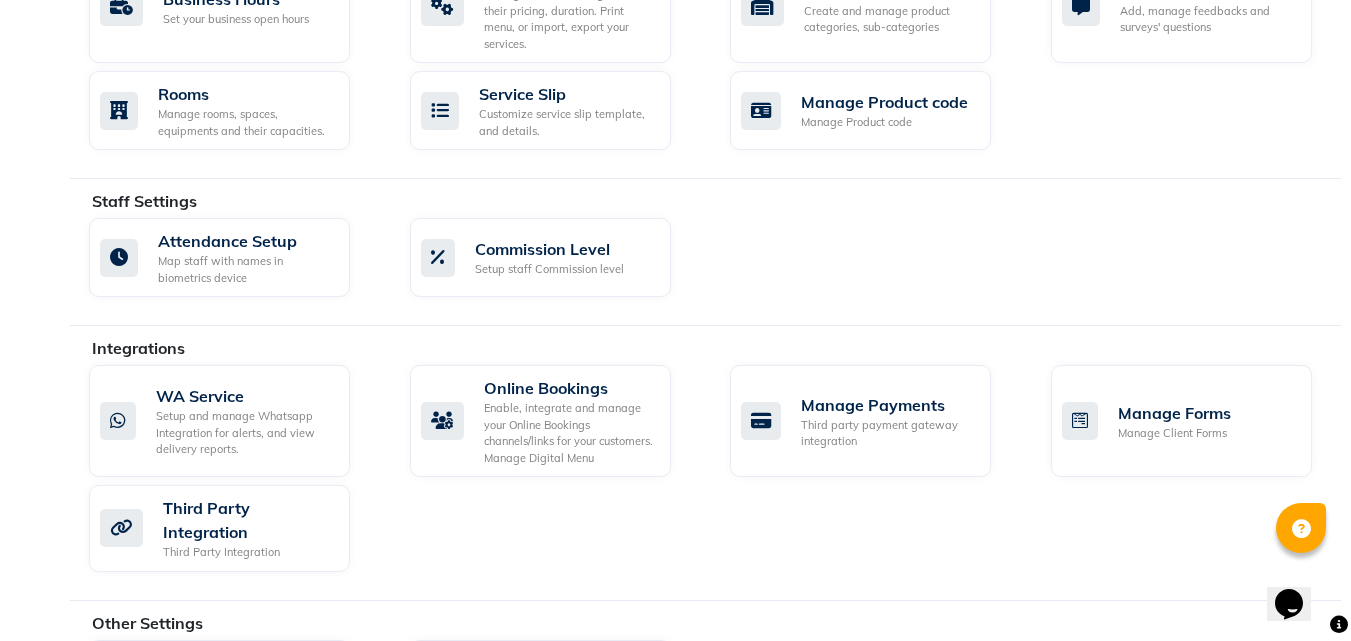 scroll, scrollTop: 974, scrollLeft: 0, axis: vertical 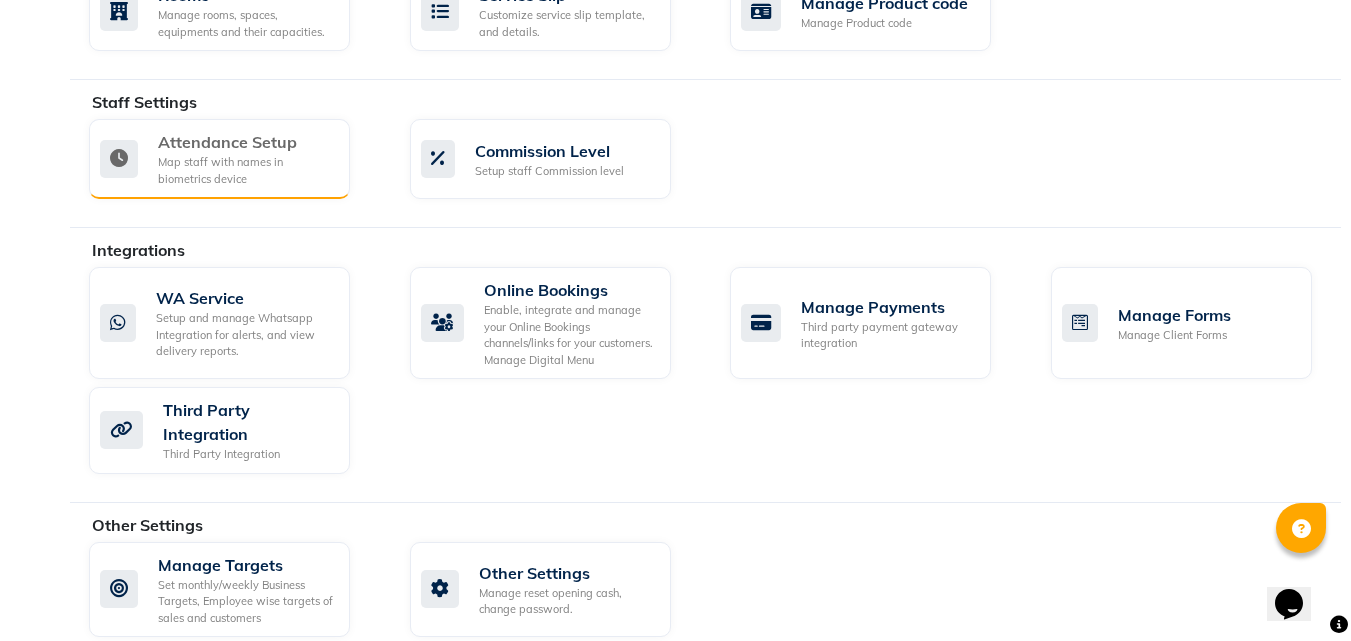 click on "Map staff with names in biometrics device" 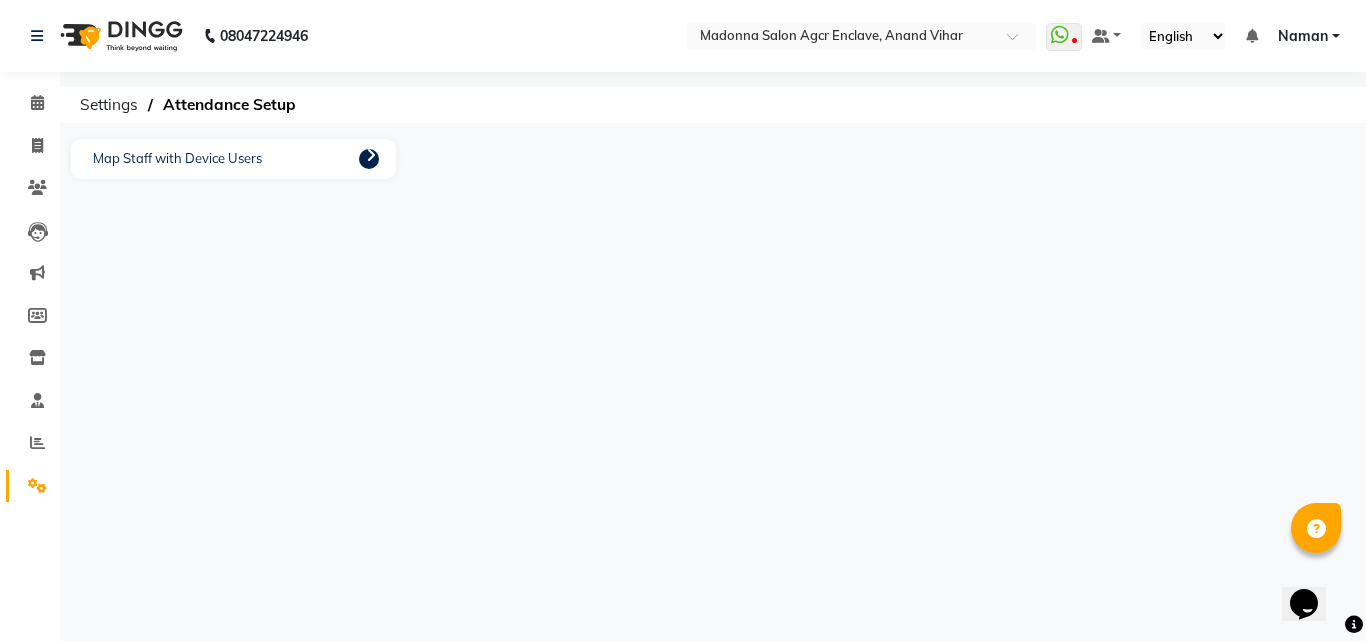 click 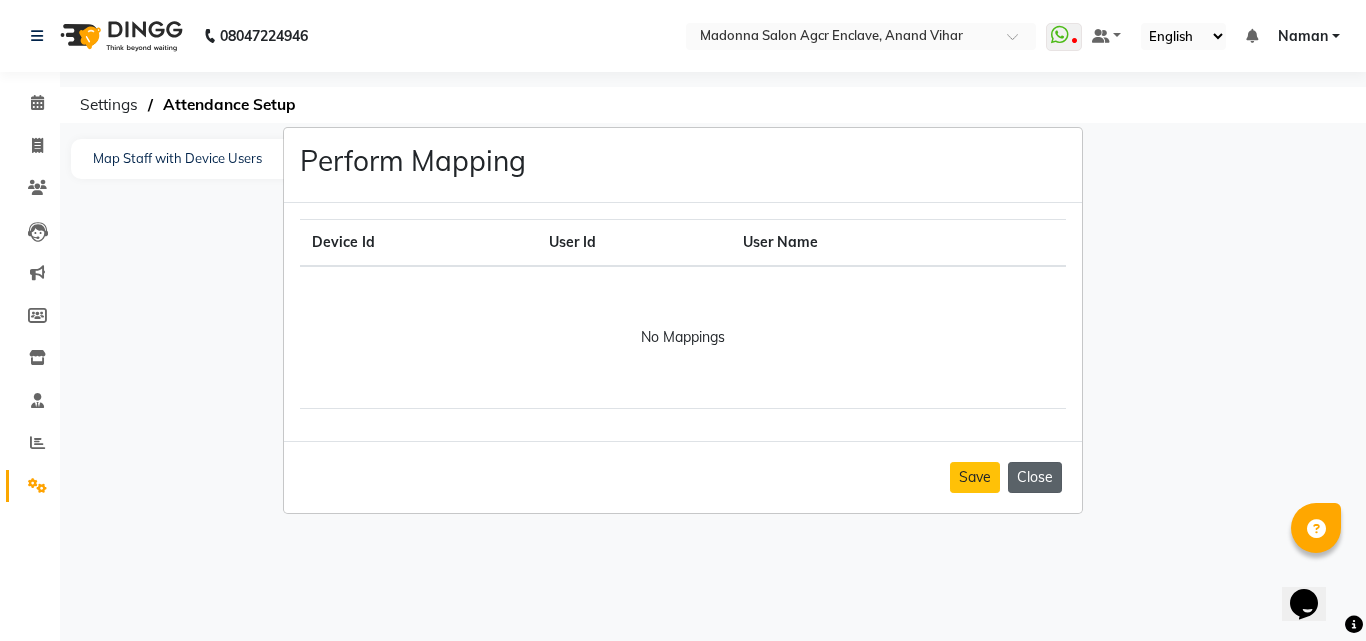 click on "Close" at bounding box center [1035, 477] 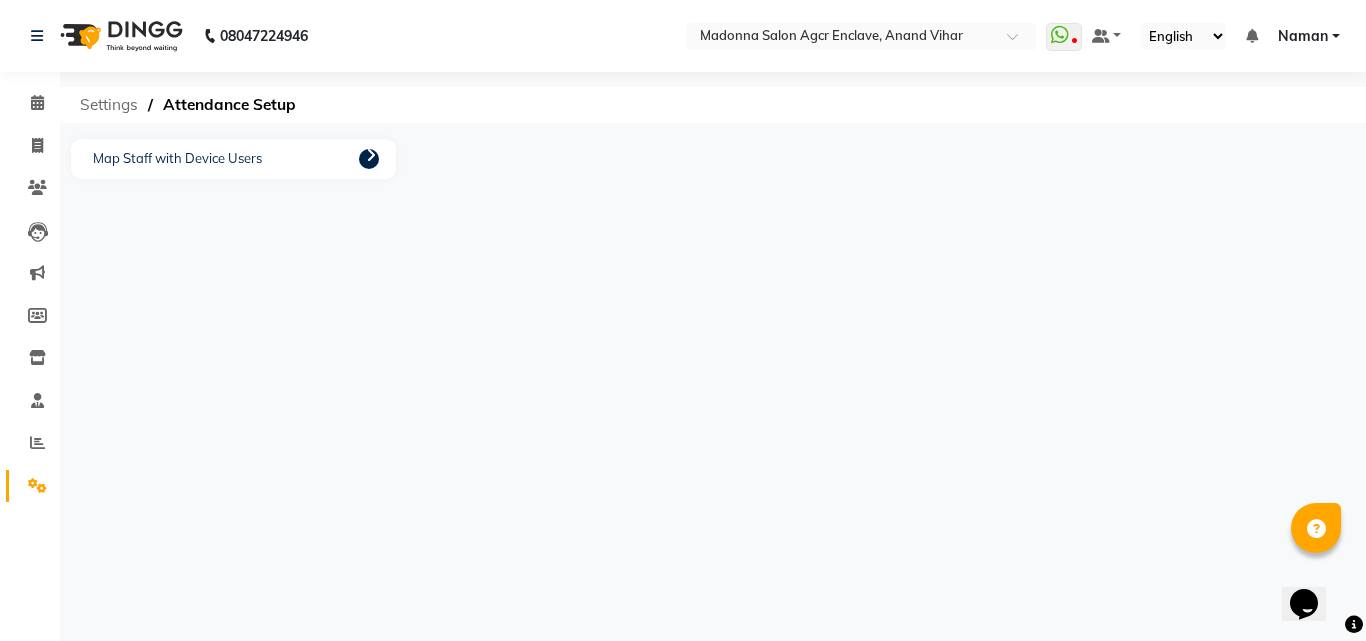 click on "Settings" 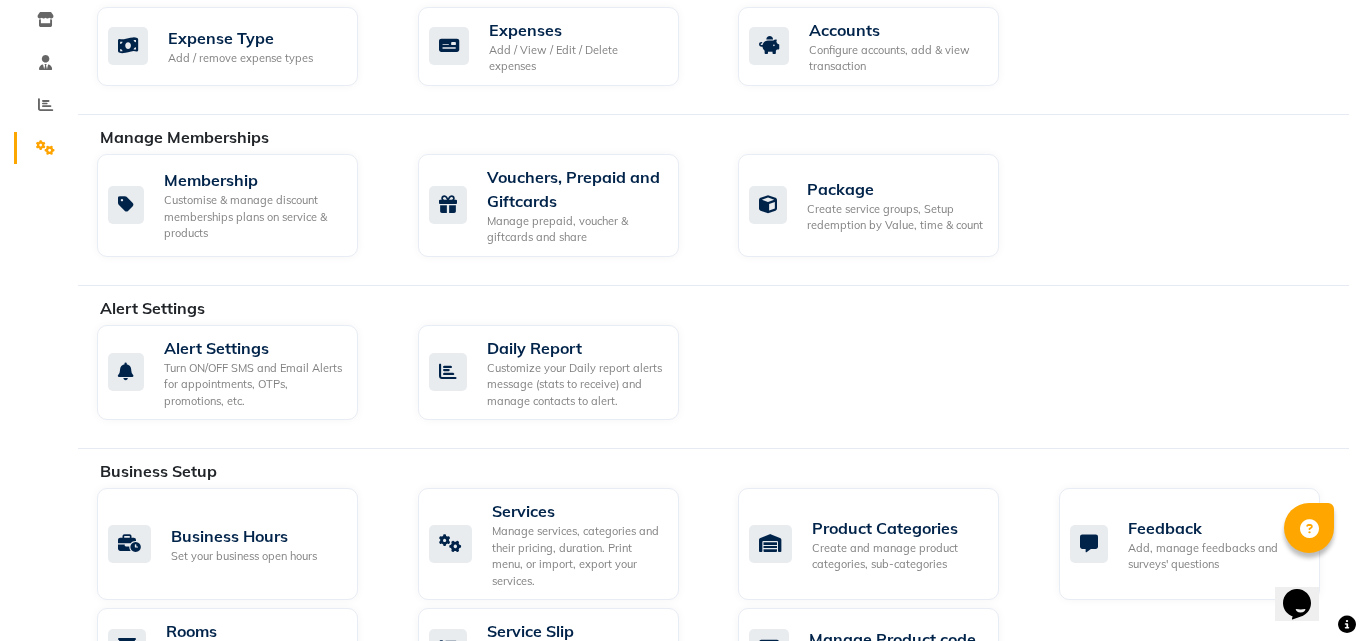 scroll, scrollTop: 0, scrollLeft: 0, axis: both 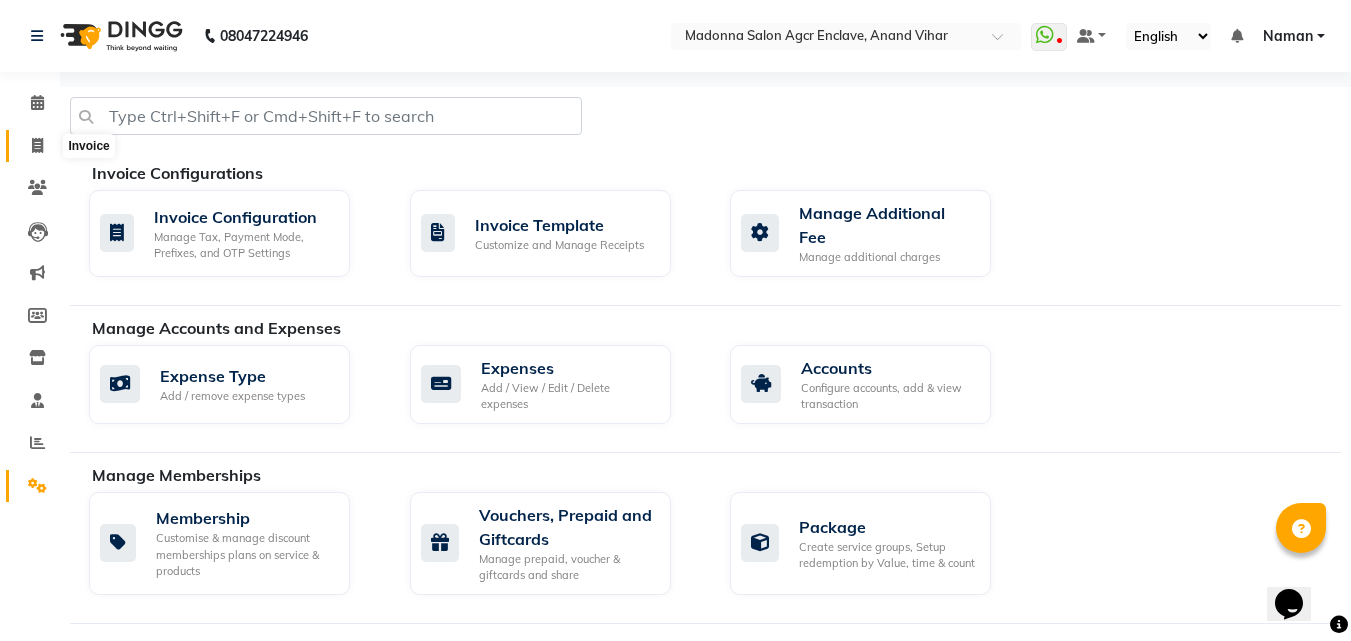 click 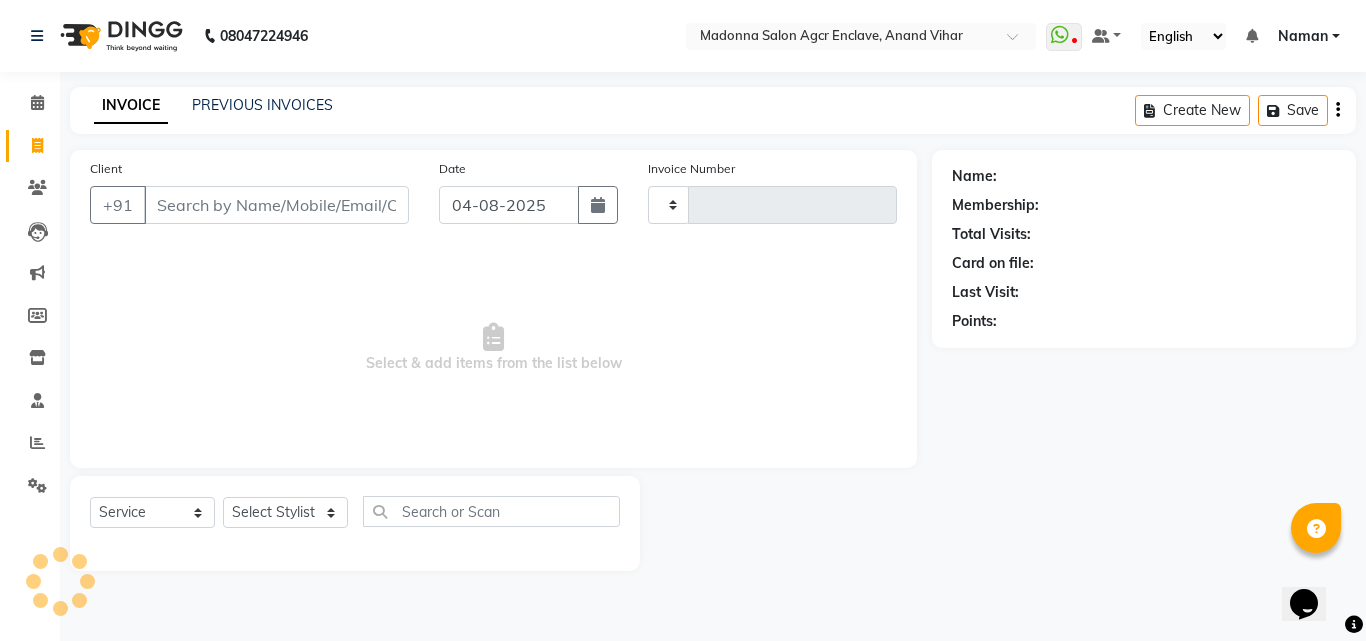 type on "0025" 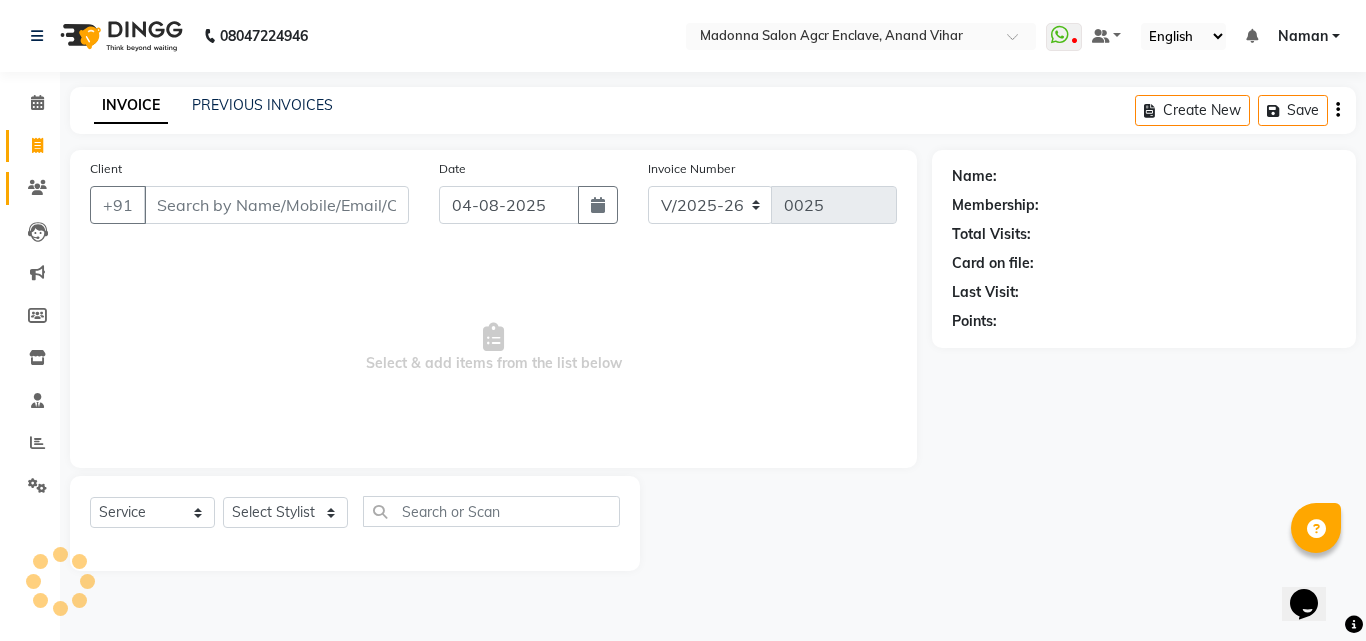 click on "Clients" 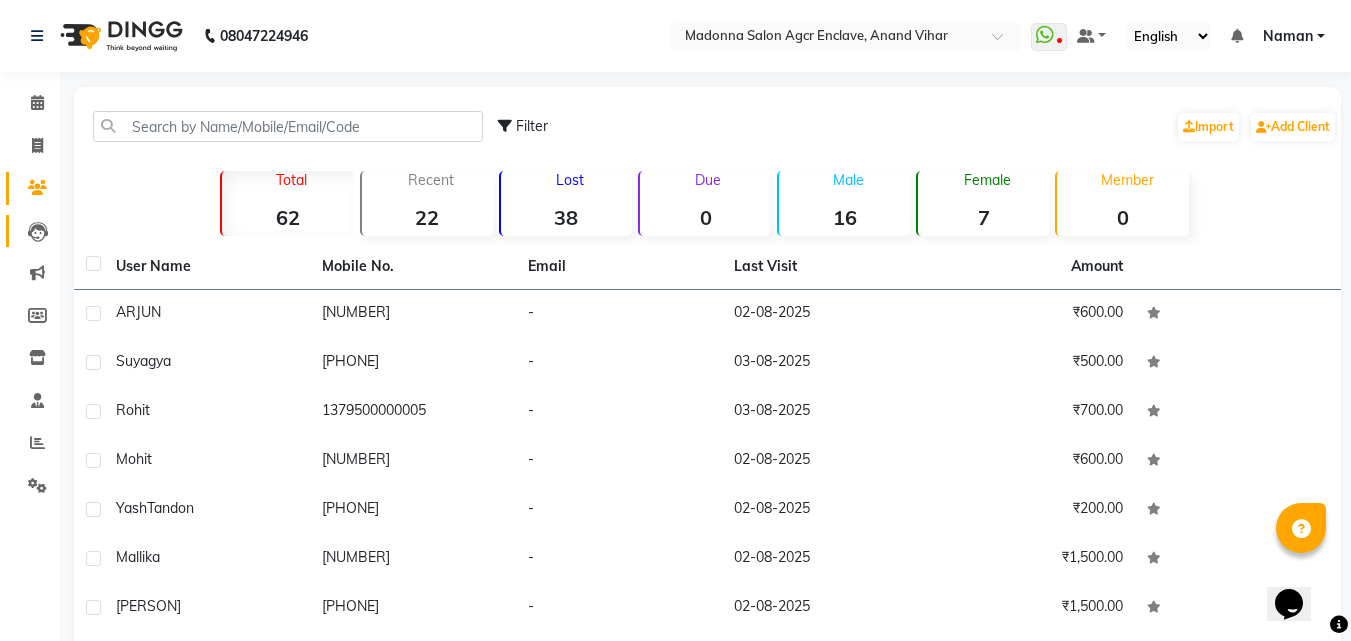 click on "Leads" 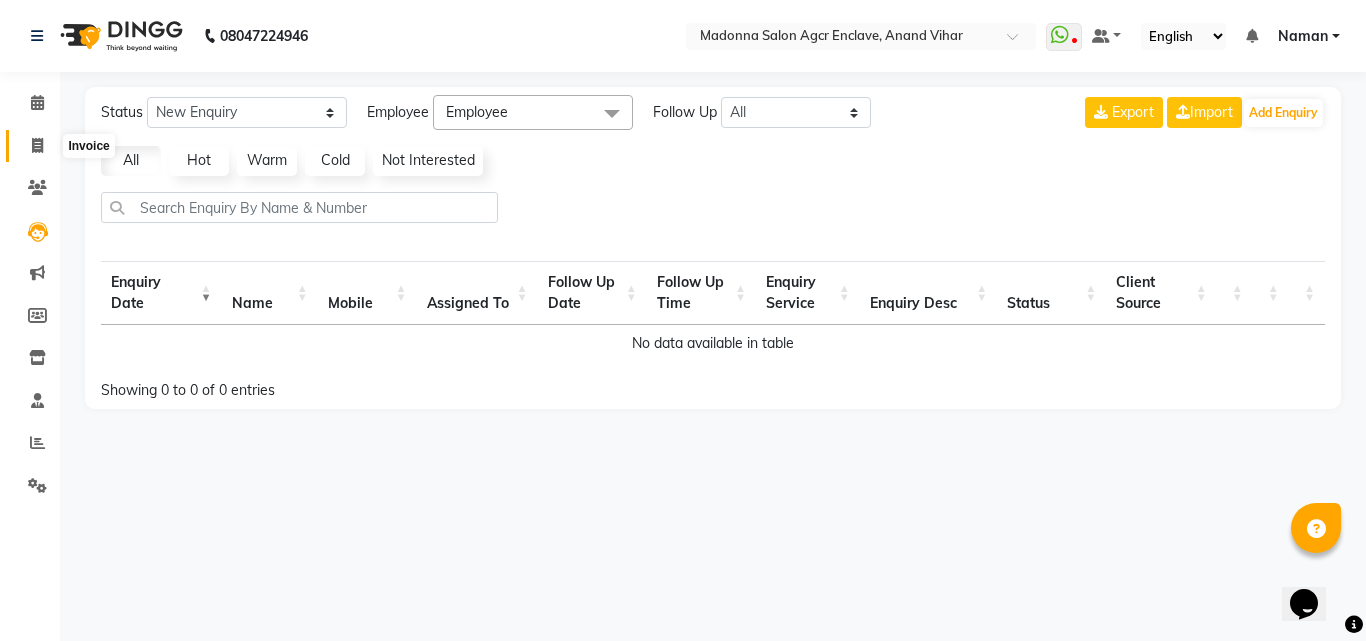 click 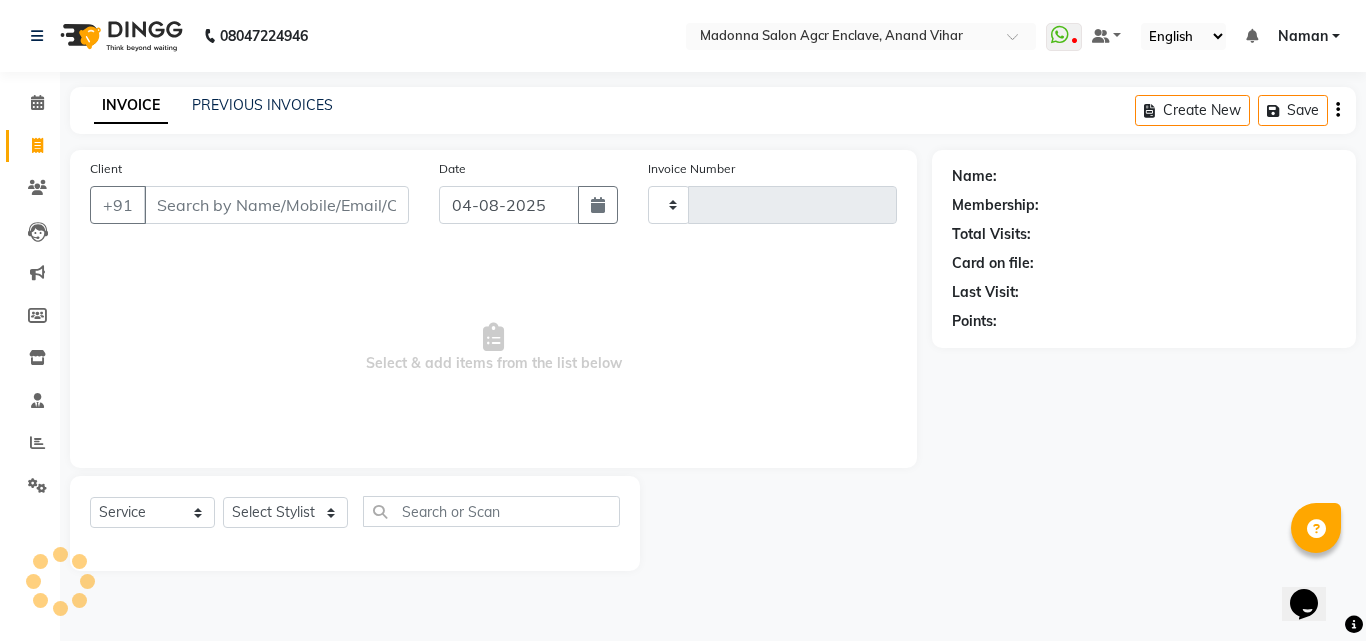 type on "0025" 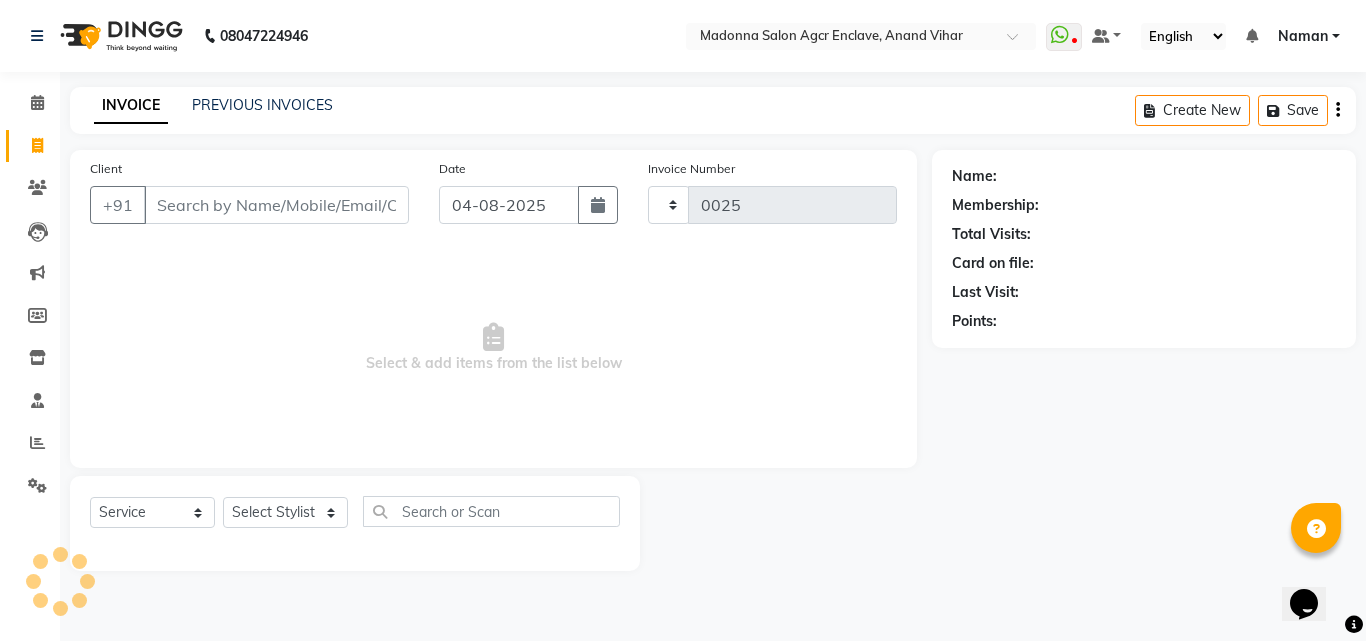 select on "8560" 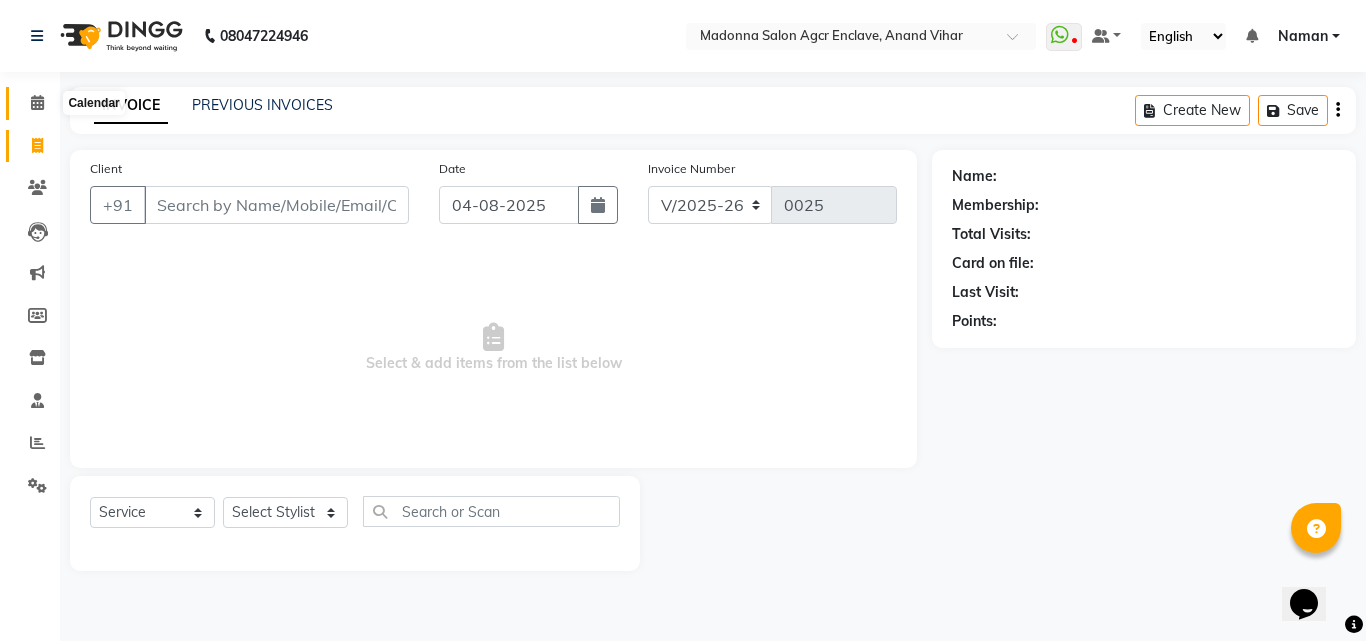 click 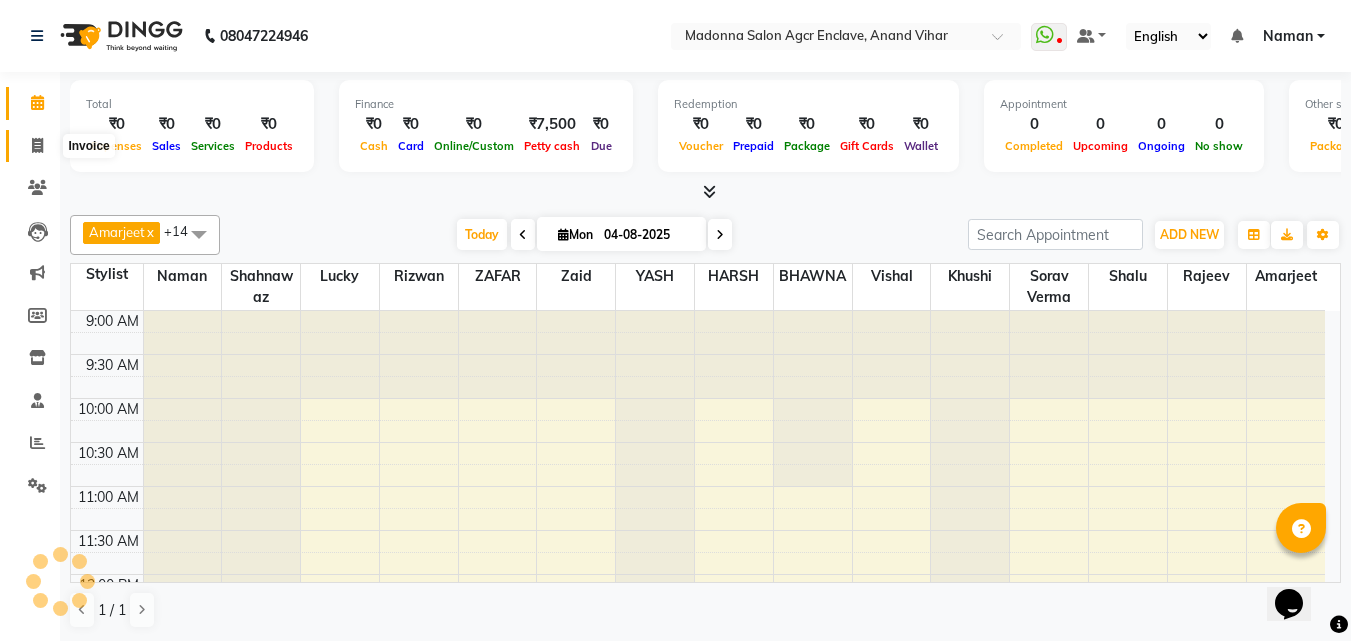 click 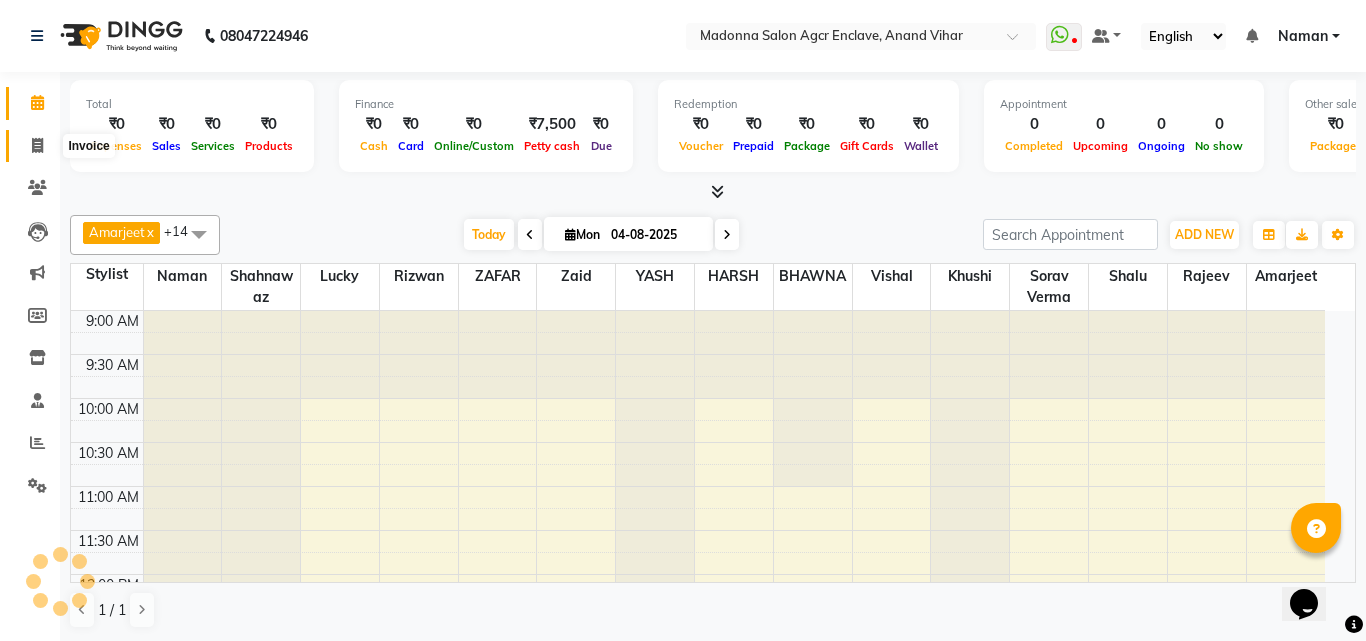 select on "8560" 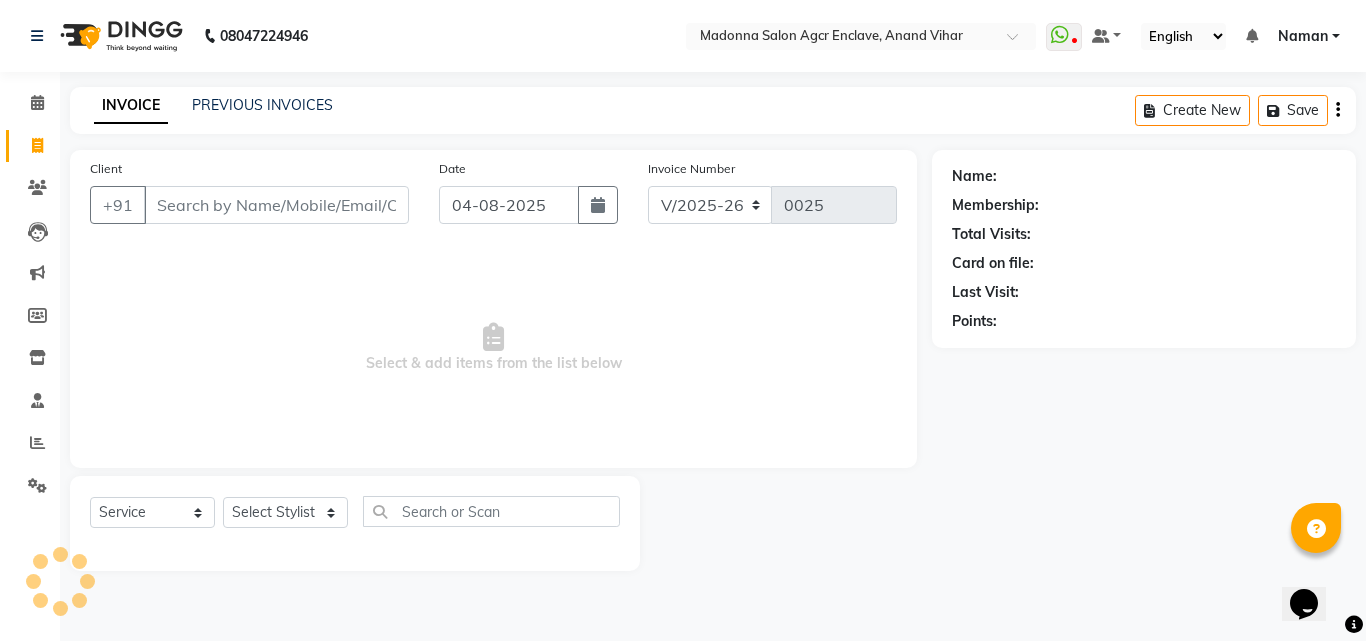 click 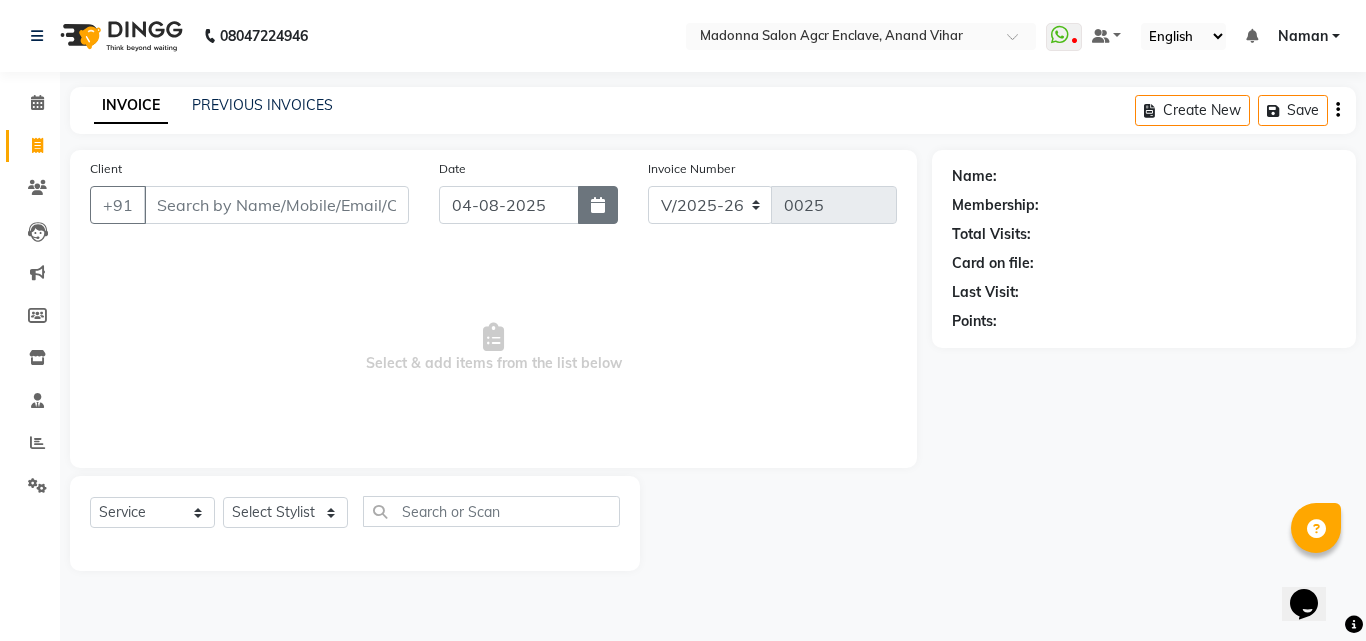 click 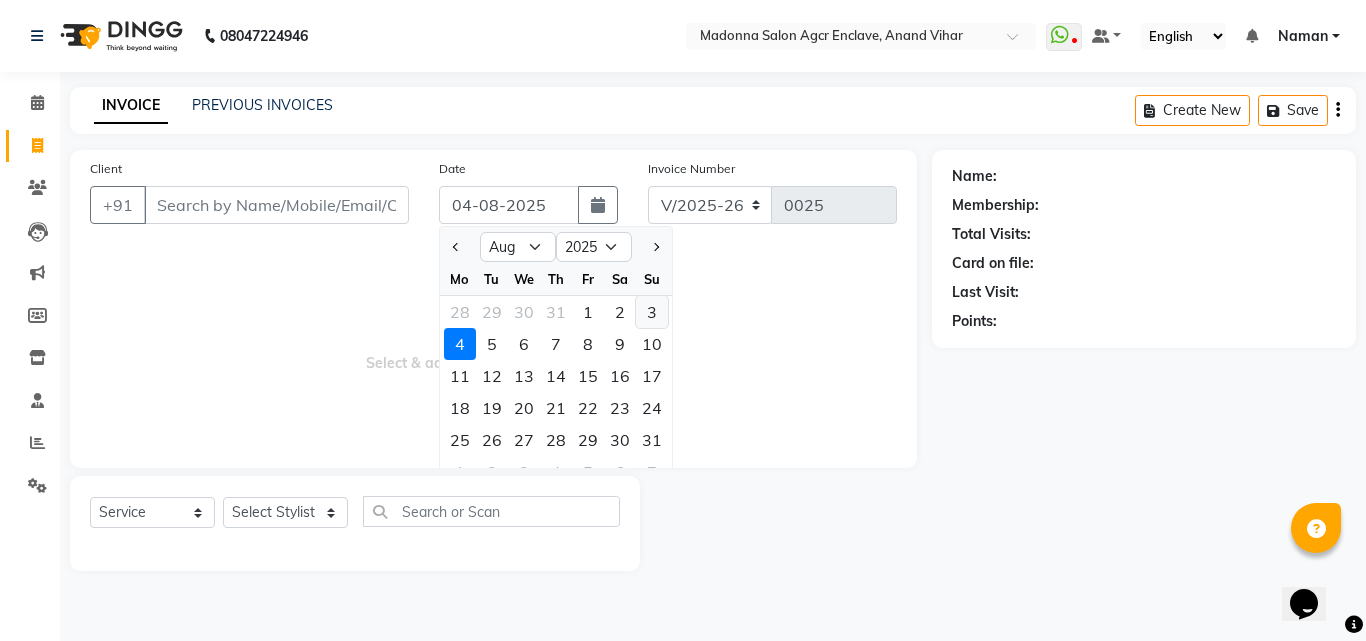 click on "3" 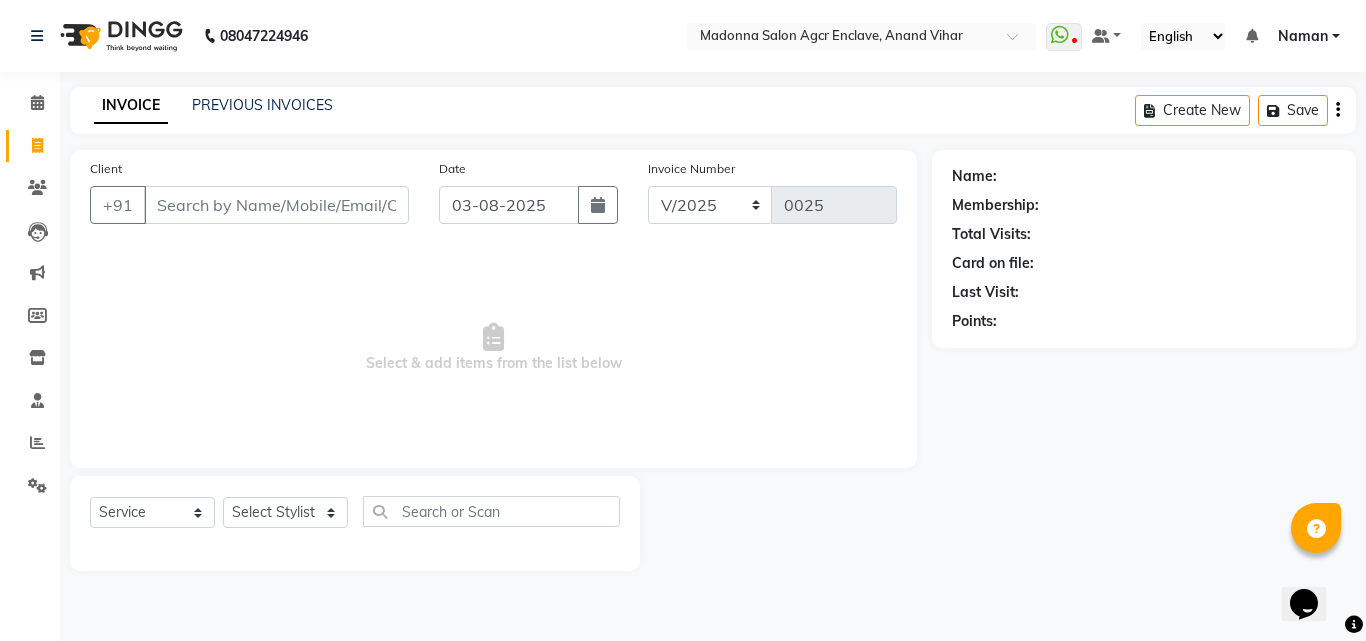 type 